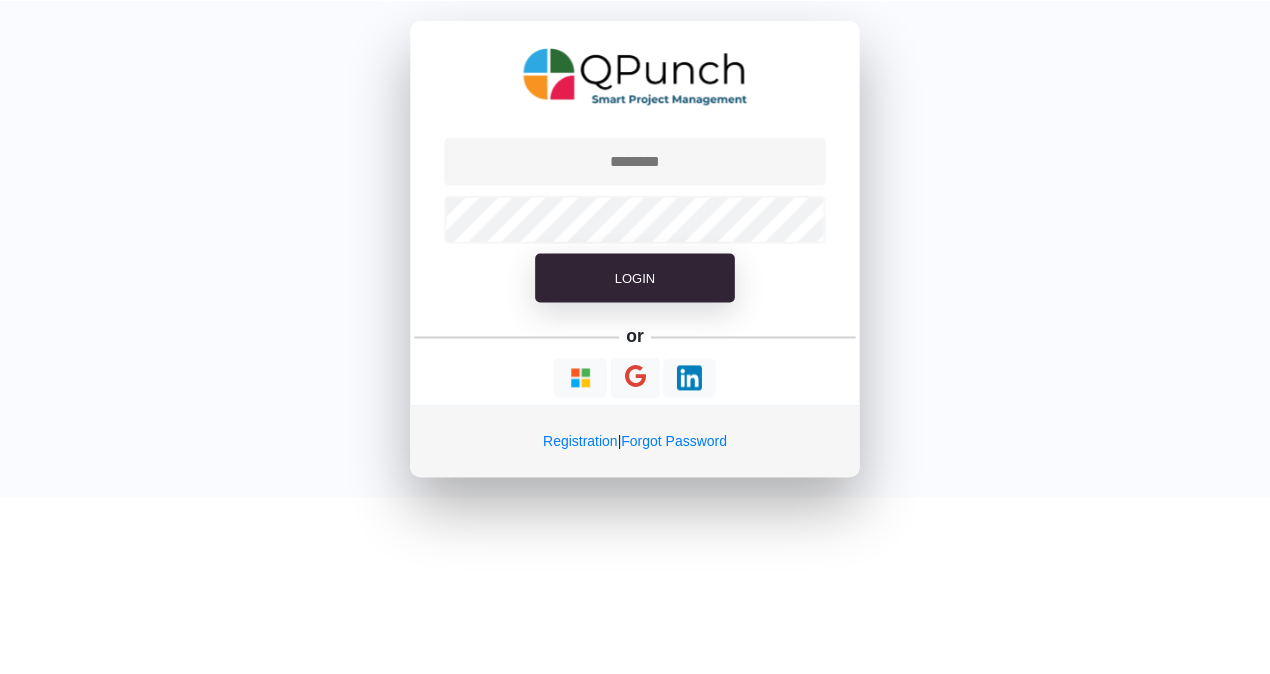 scroll, scrollTop: 0, scrollLeft: 0, axis: both 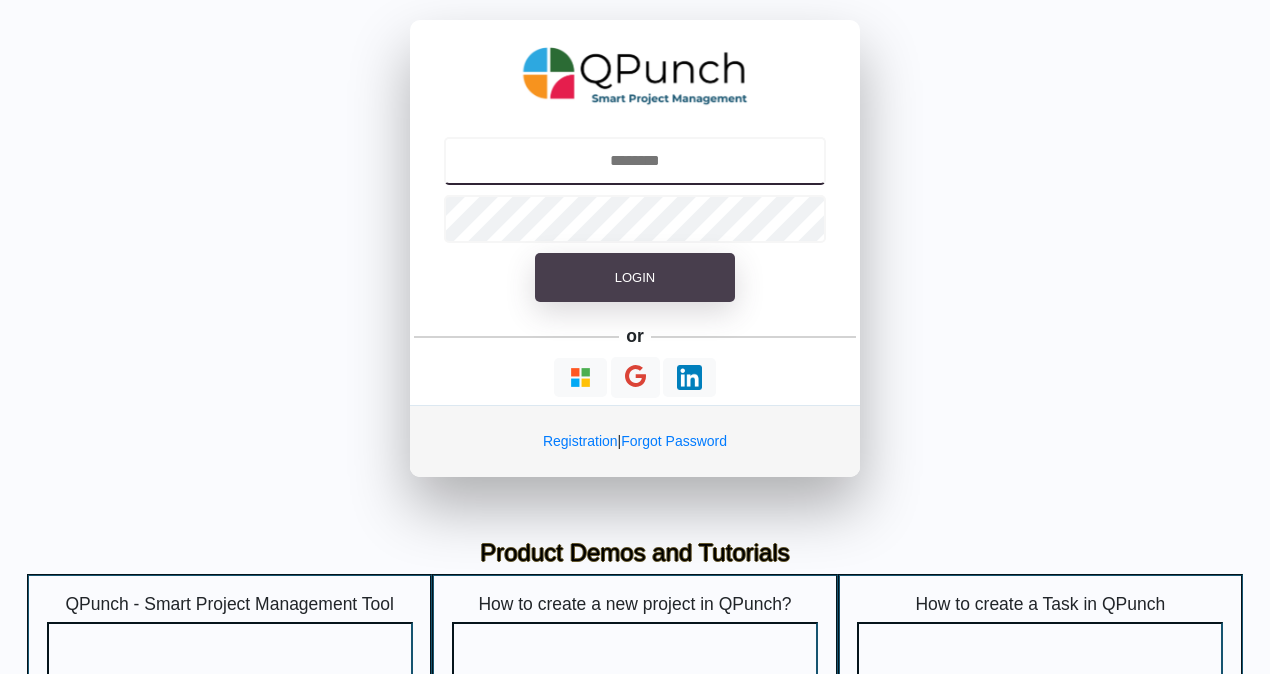 type on "**********" 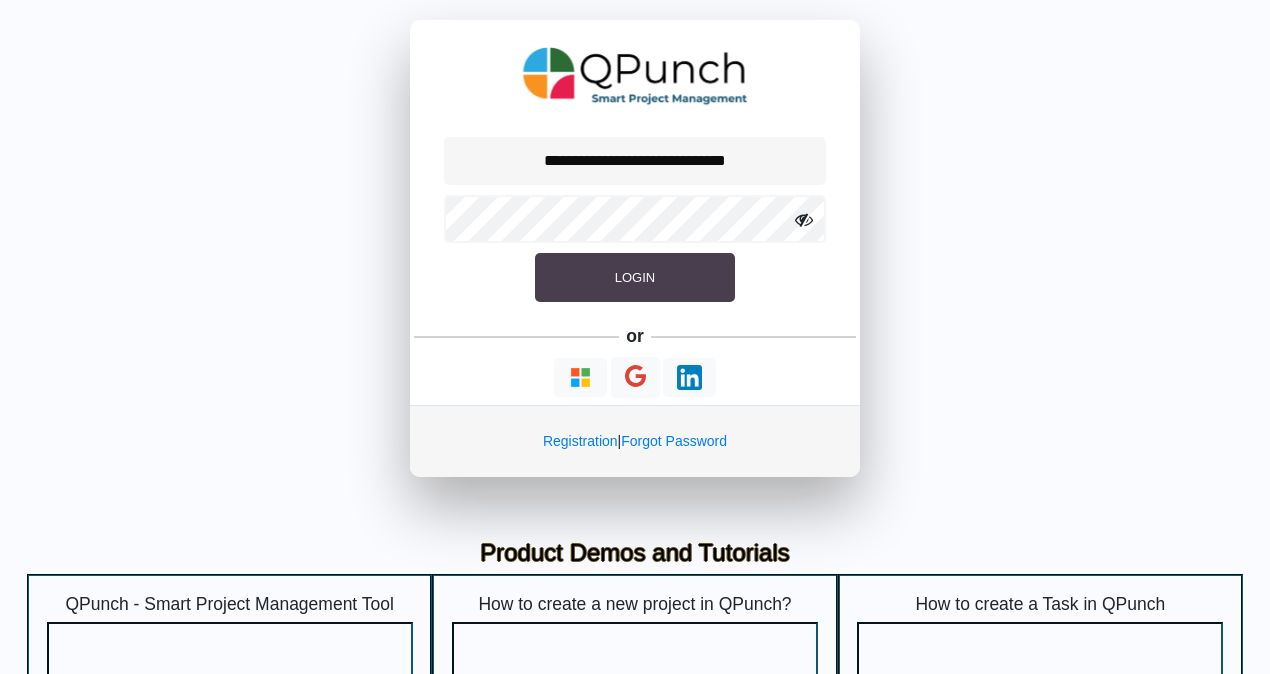 click on "Login" at bounding box center [635, 277] 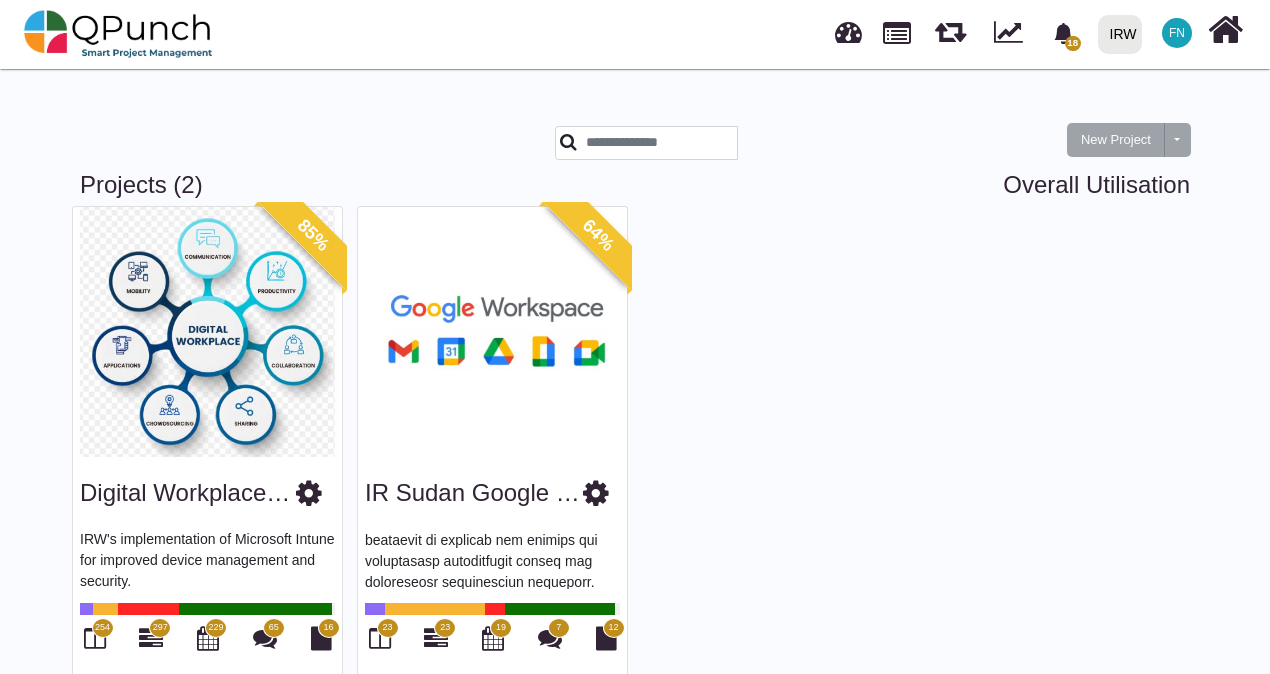 scroll, scrollTop: 400, scrollLeft: 0, axis: vertical 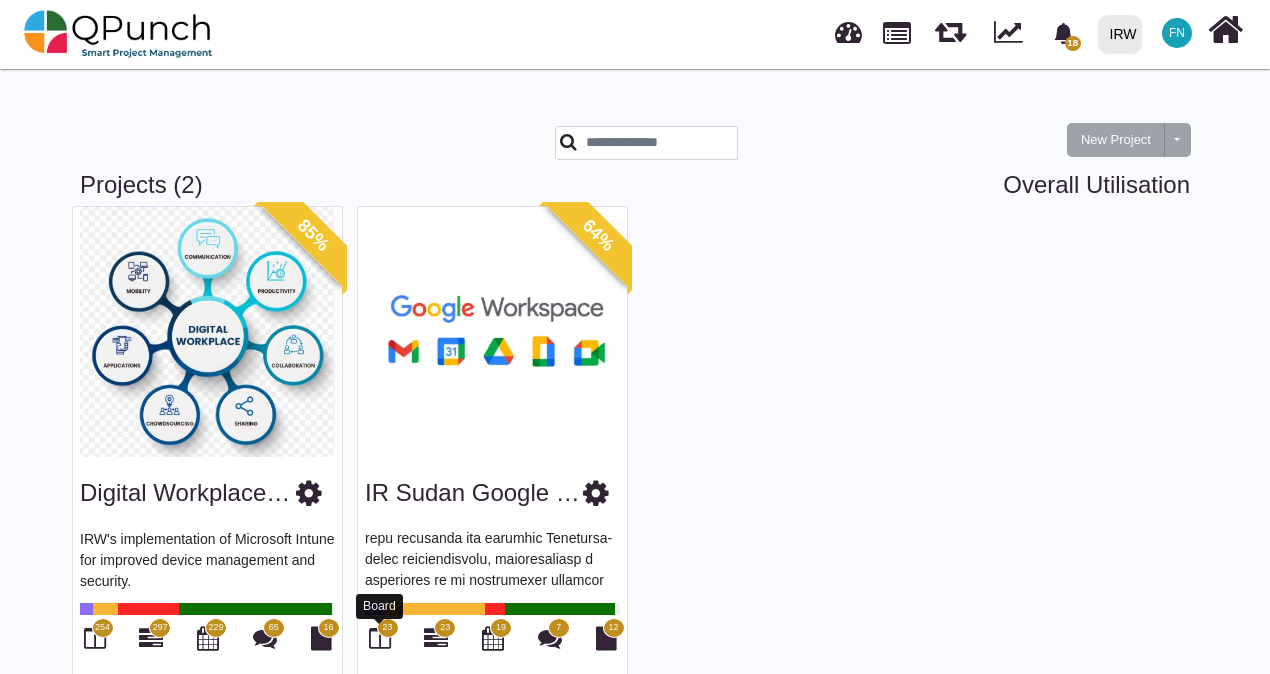 click at bounding box center (380, 638) 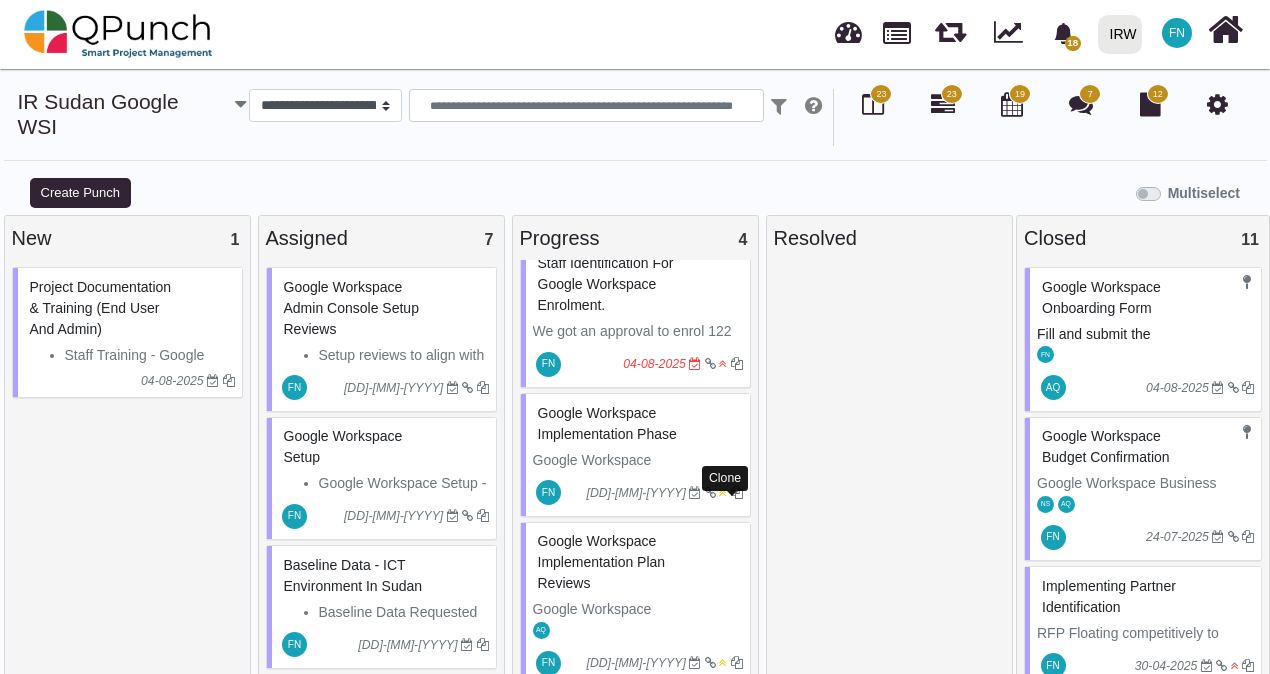 scroll, scrollTop: 233, scrollLeft: 0, axis: vertical 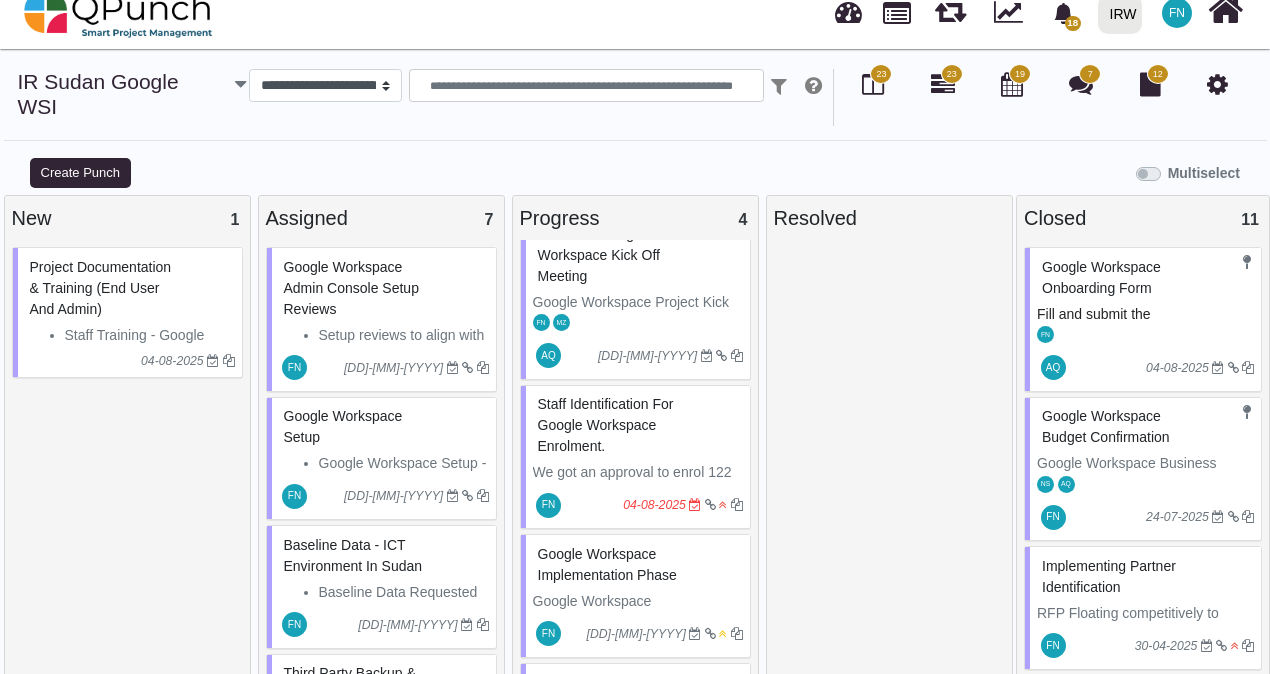 click on "Staff identification for Google Workspace Enrolment." at bounding box center (606, 425) 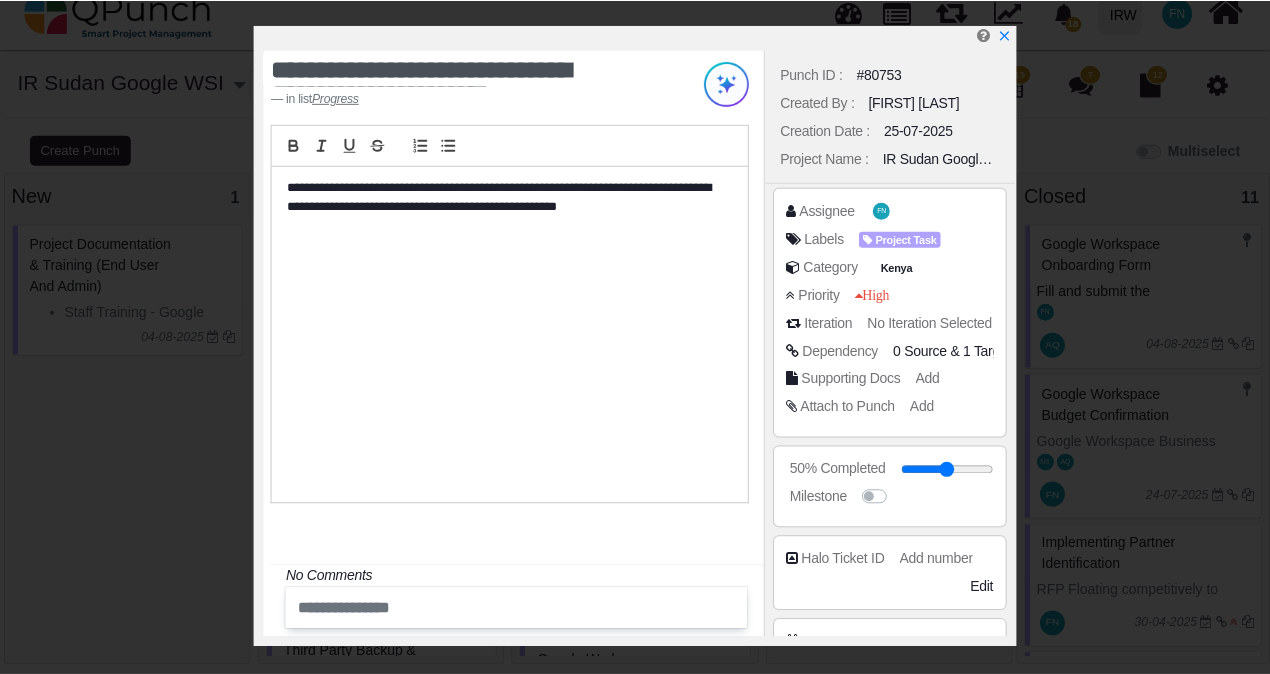 scroll, scrollTop: 300, scrollLeft: 0, axis: vertical 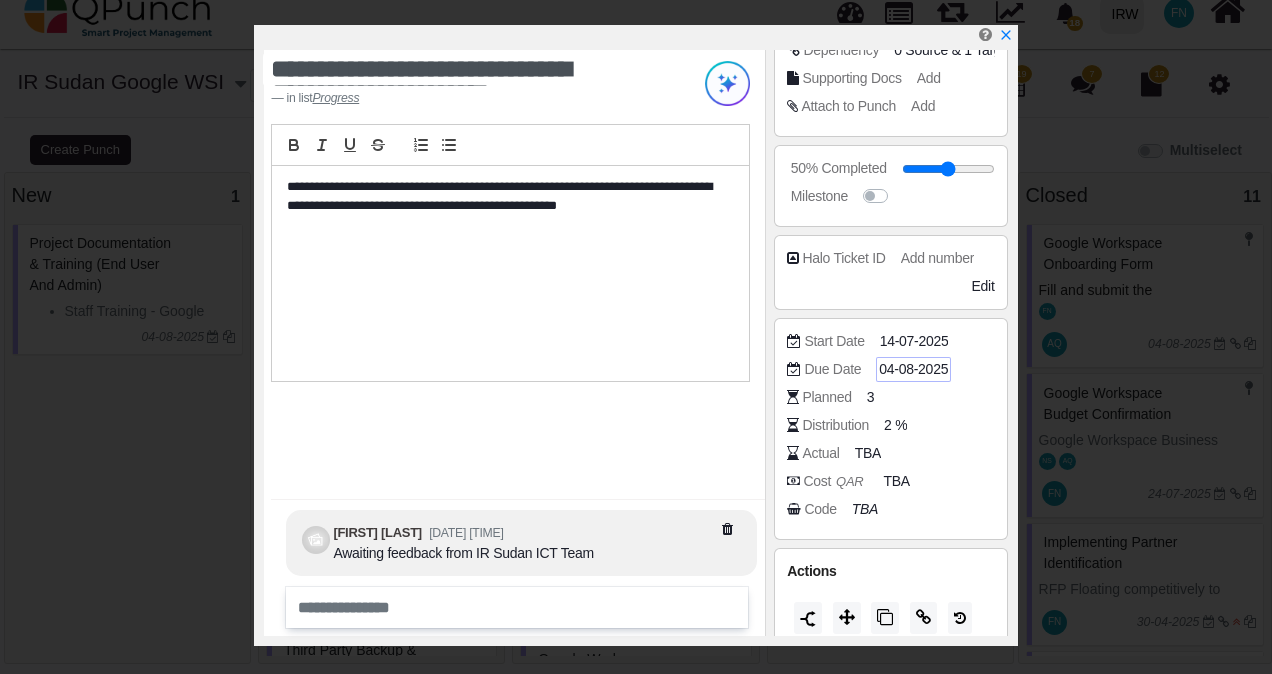 click on "04-08-2025" at bounding box center [913, 369] 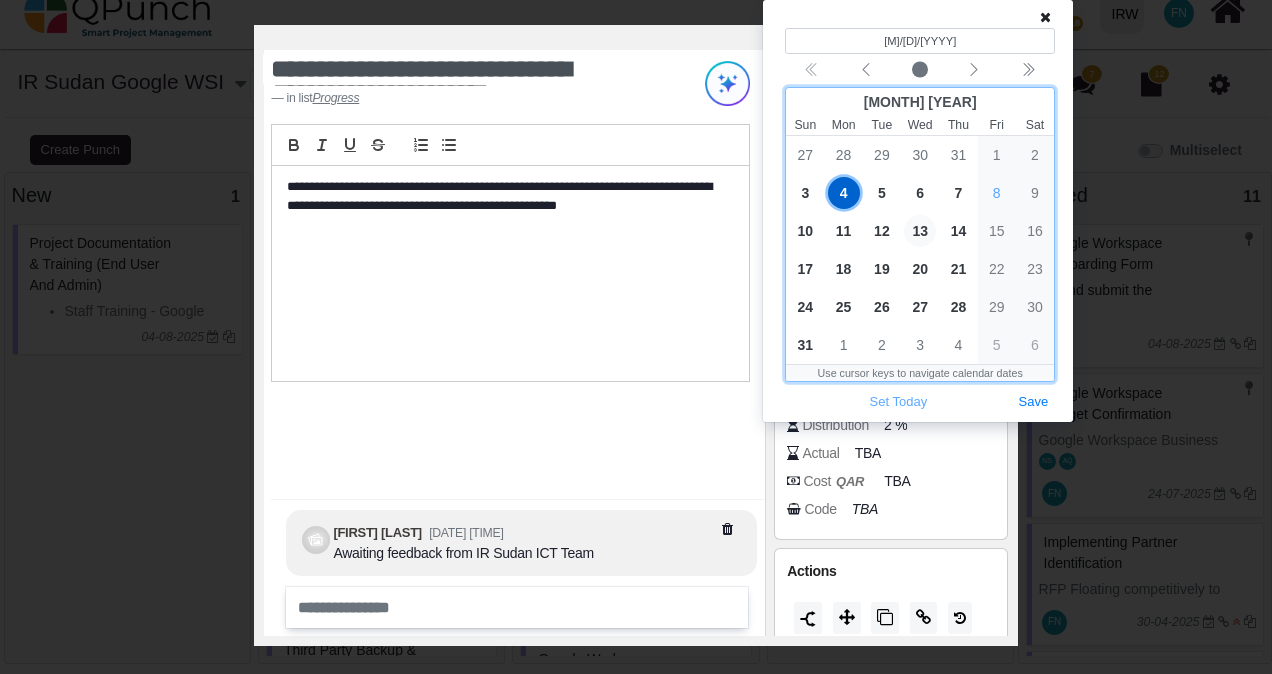 click on "13" at bounding box center (920, 231) 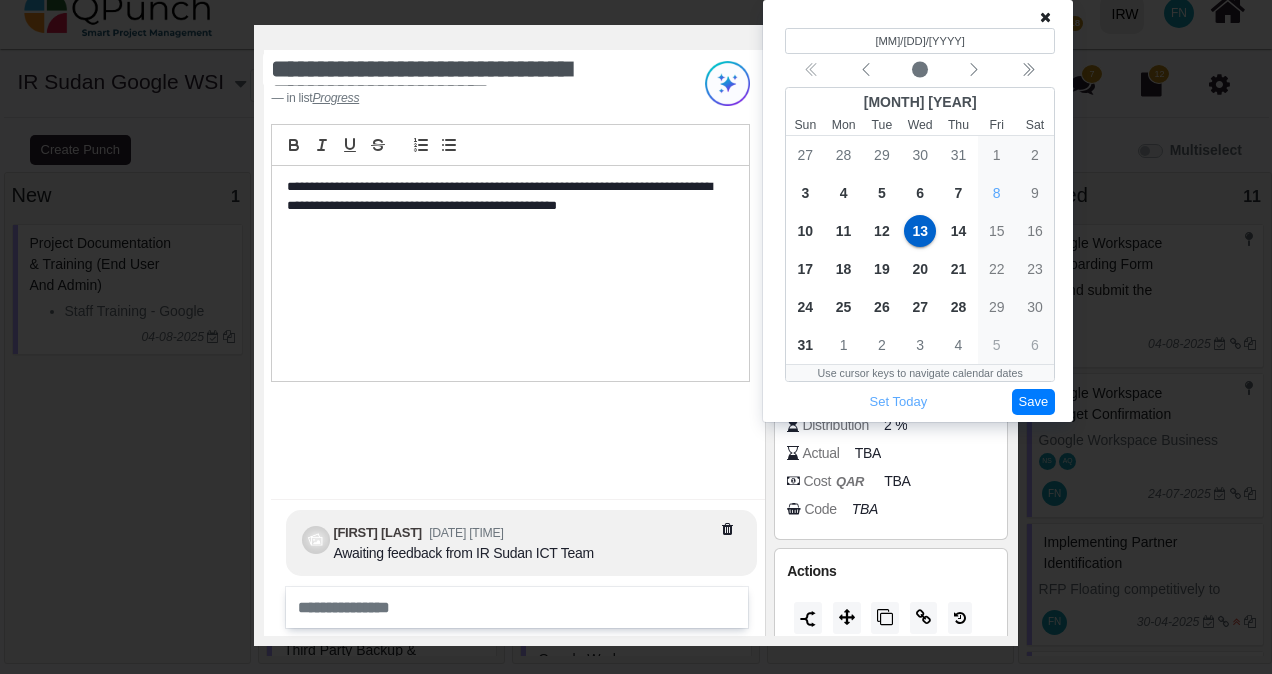 click on "Save" at bounding box center (1034, 402) 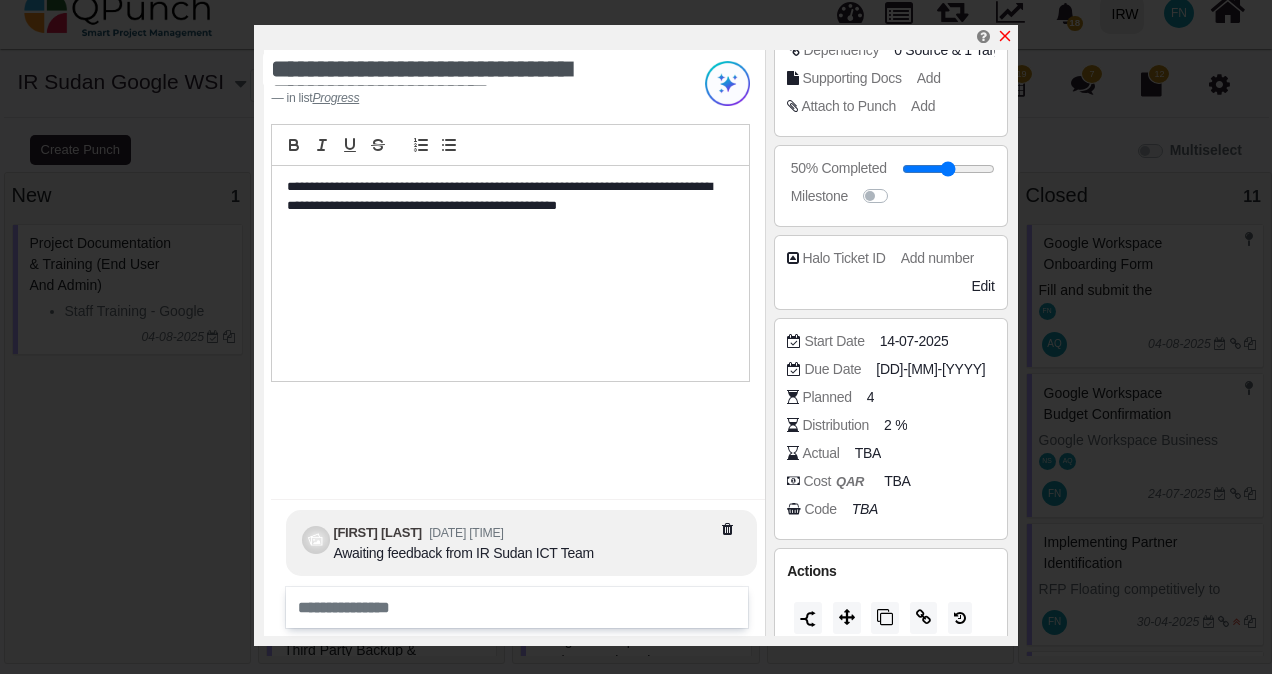 click 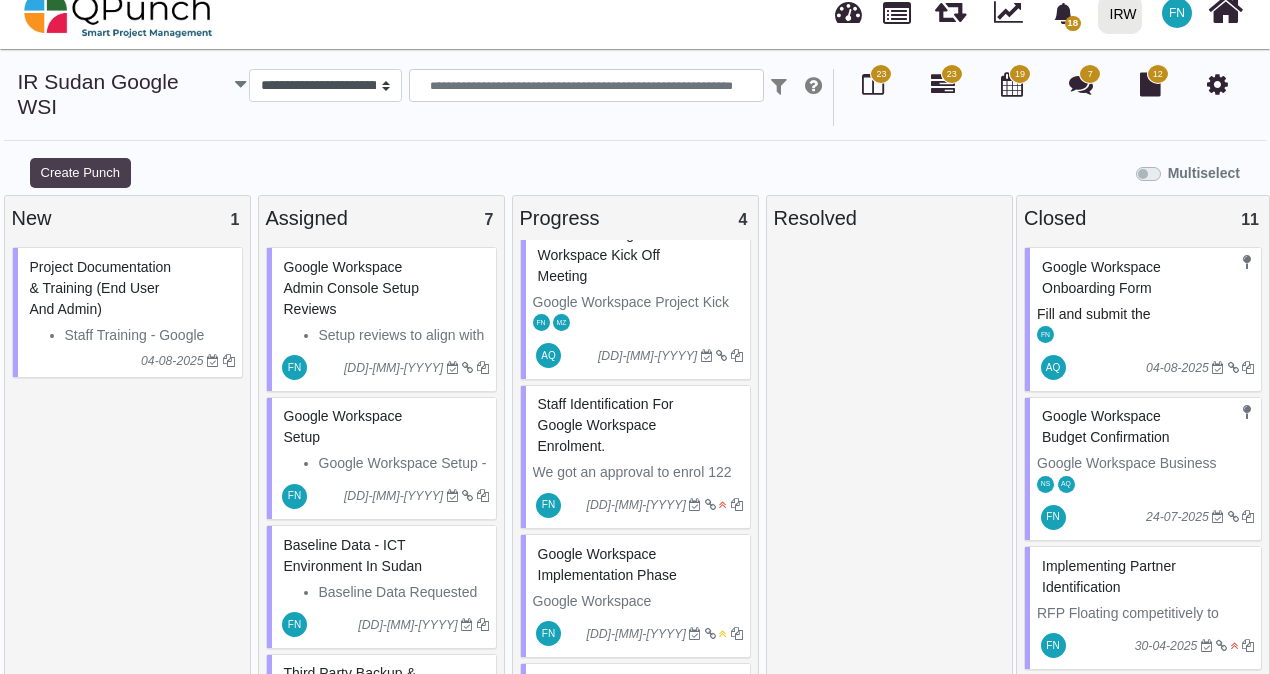 click on "Create Punch" at bounding box center [80, 173] 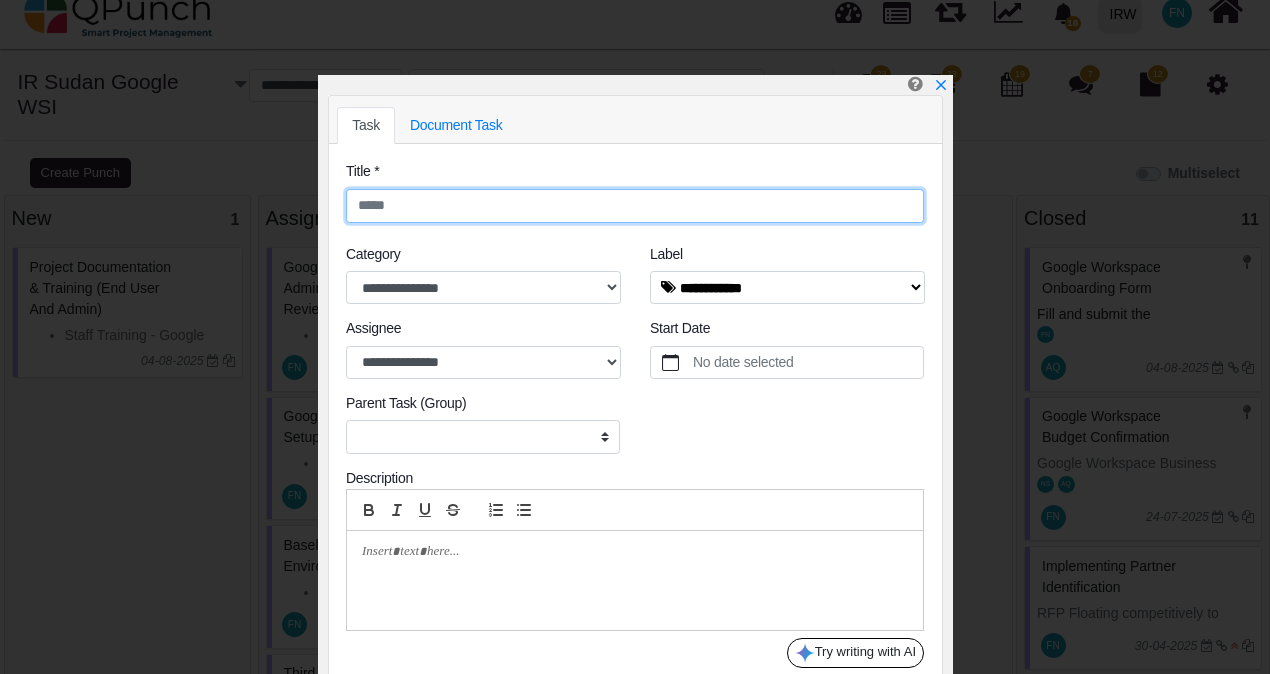 click at bounding box center [635, 206] 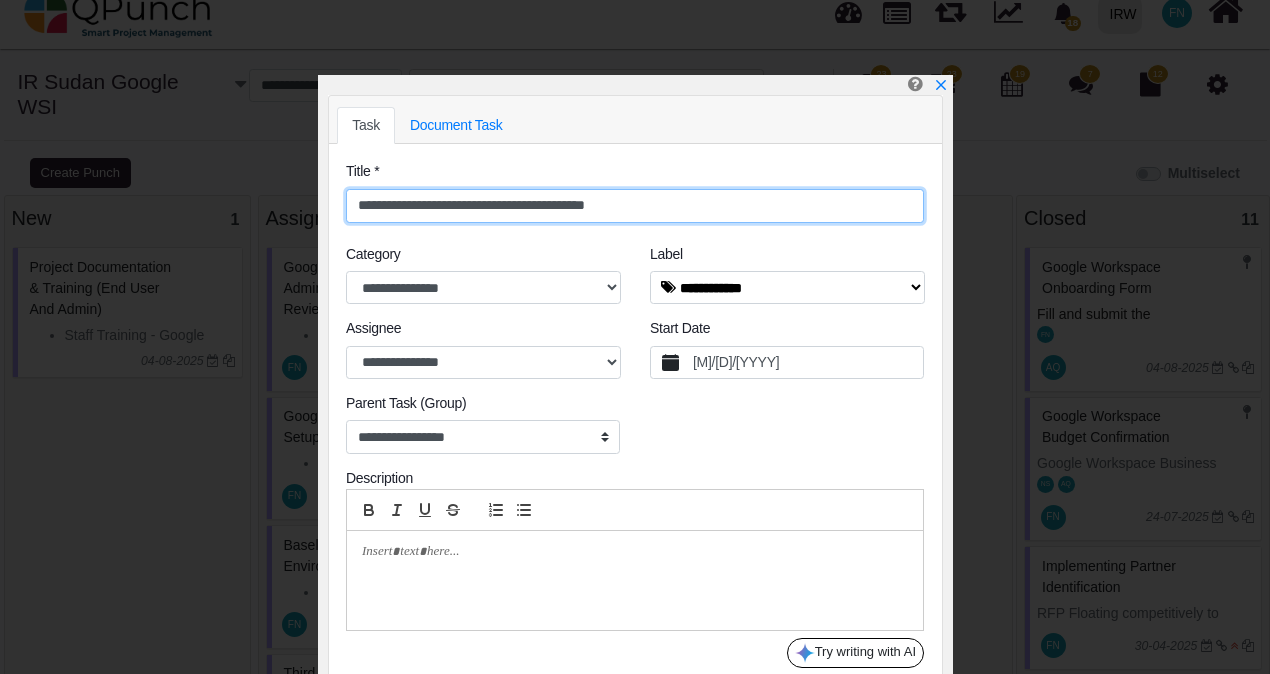 type on "**********" 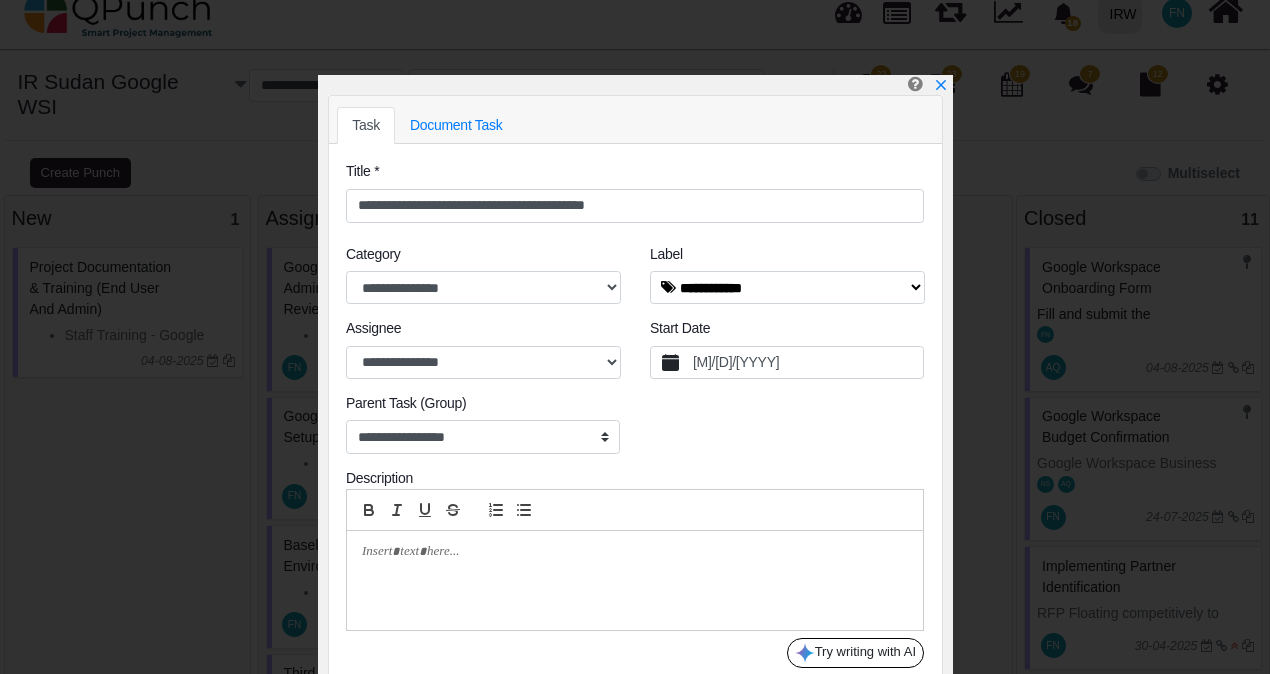 click on "[M]/[D]/[YYYY]" at bounding box center (807, 363) 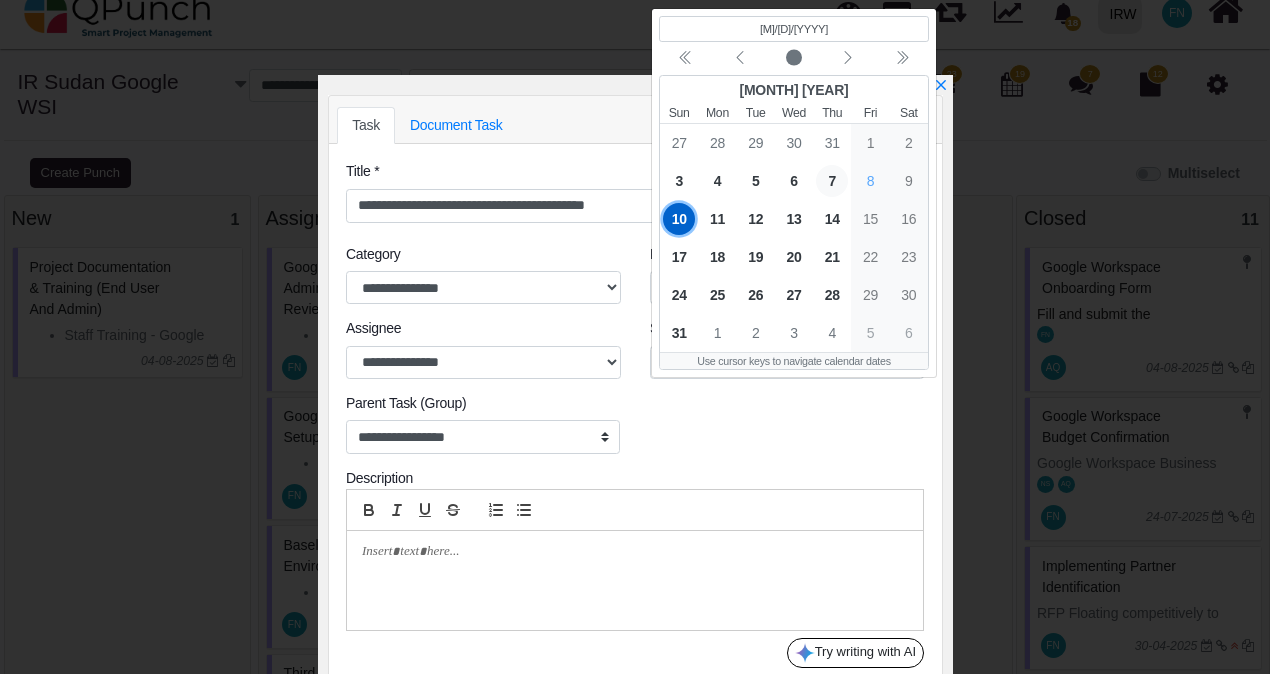 click on "7" at bounding box center [832, 181] 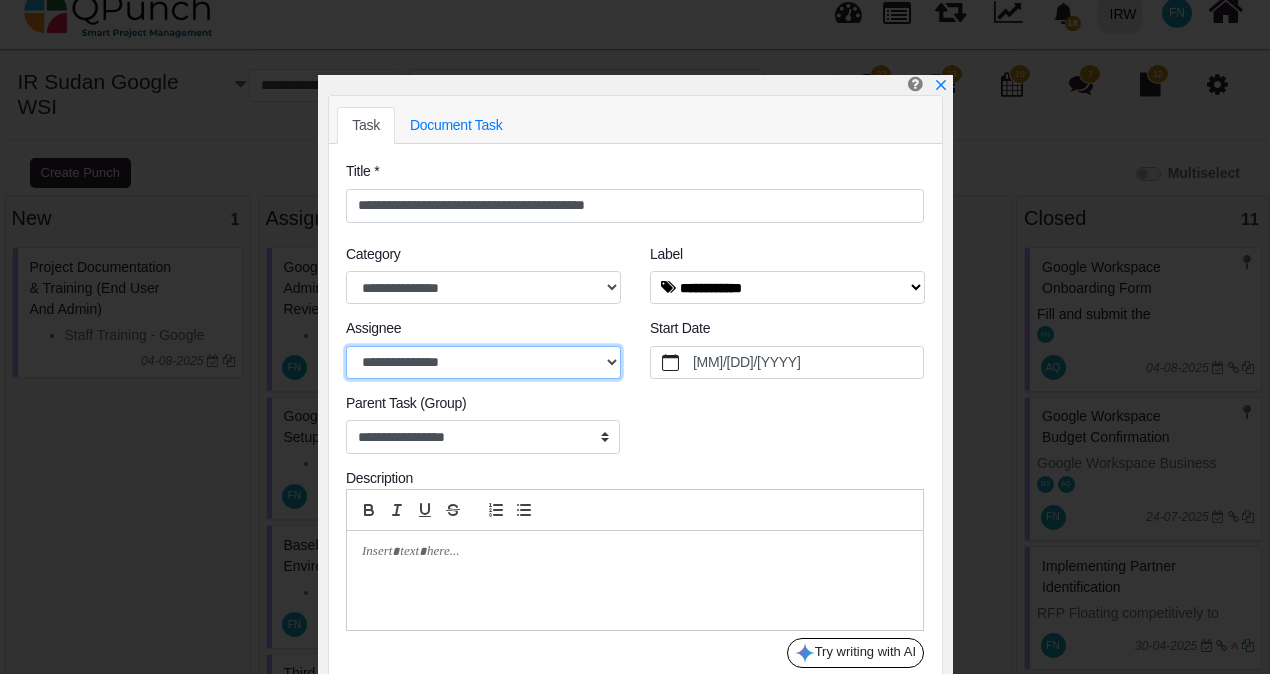 click on "**********" at bounding box center (483, 363) 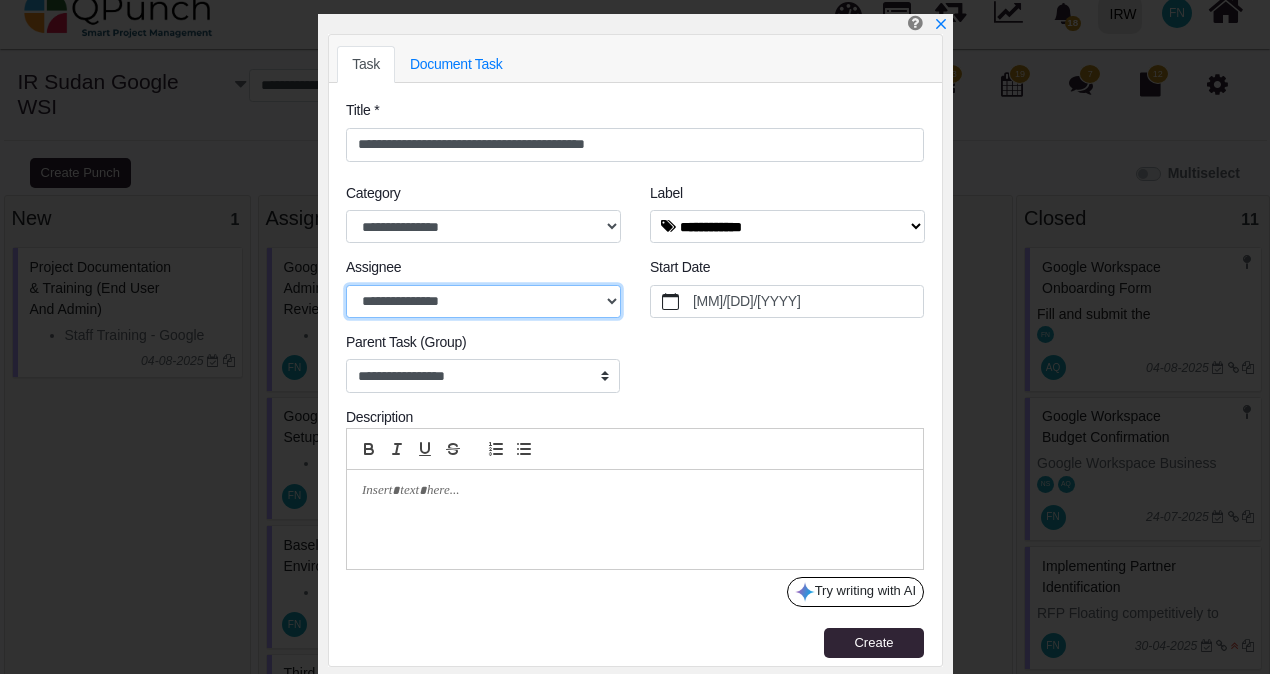 scroll, scrollTop: 62, scrollLeft: 0, axis: vertical 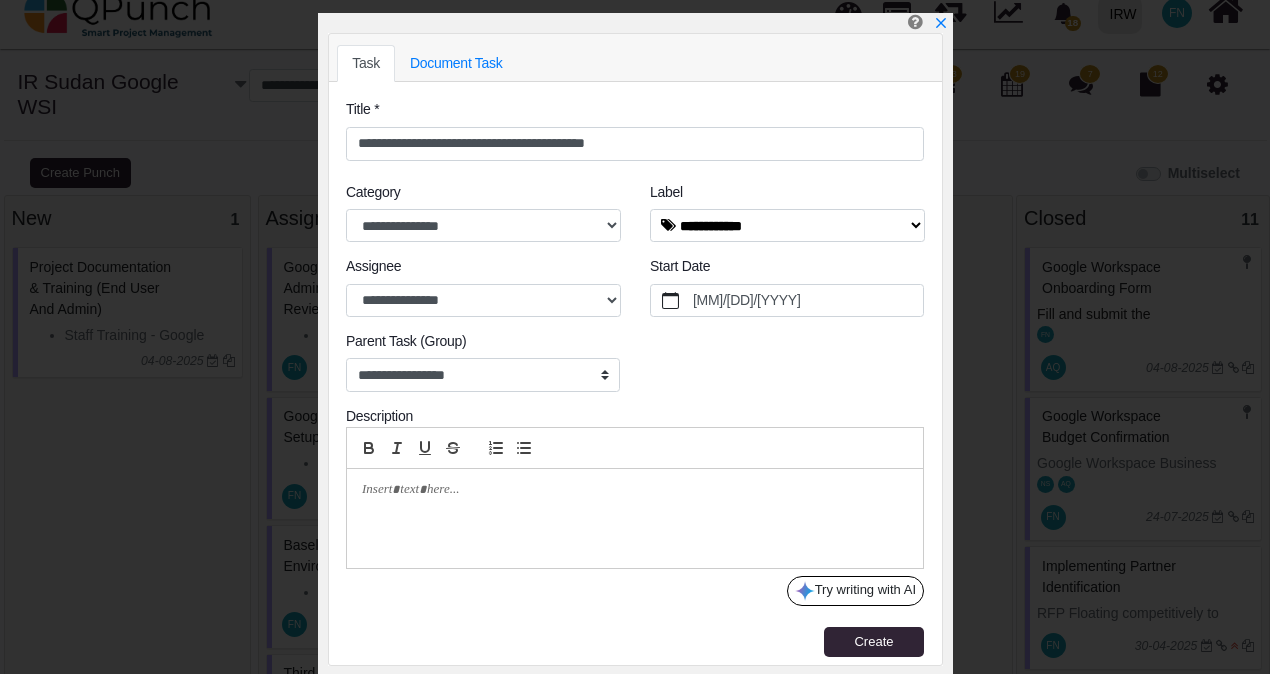 click at bounding box center [635, 518] 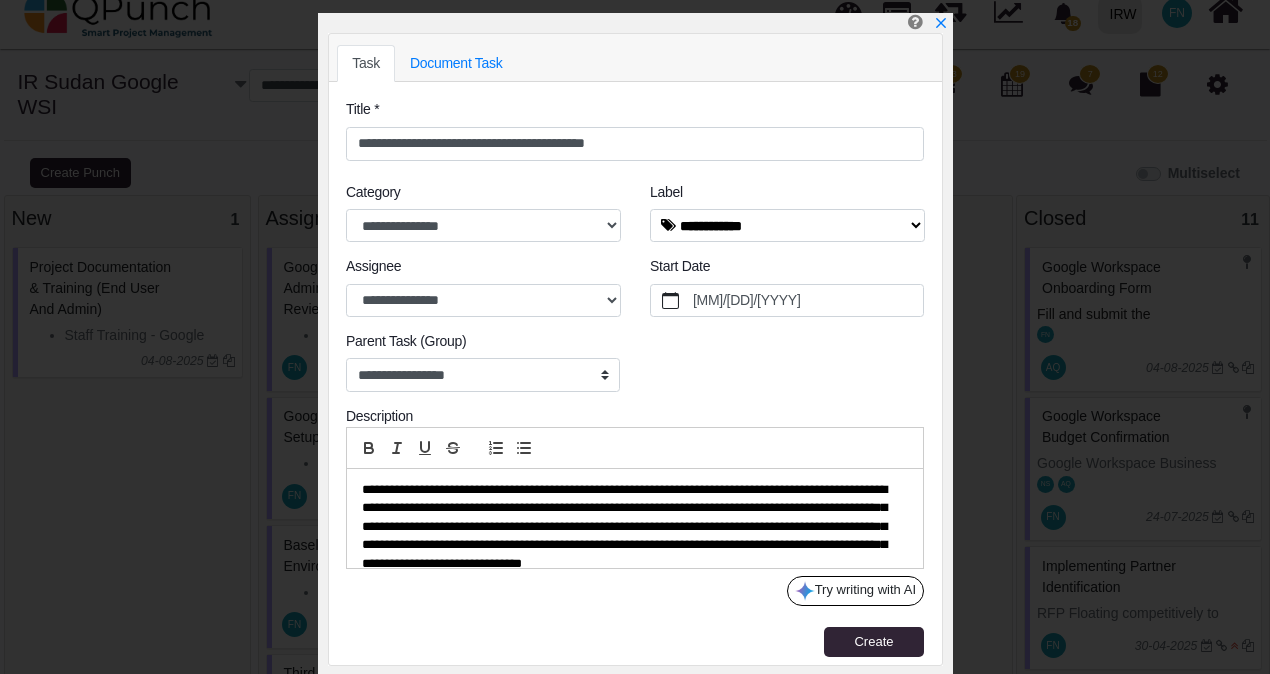 scroll, scrollTop: 0, scrollLeft: 0, axis: both 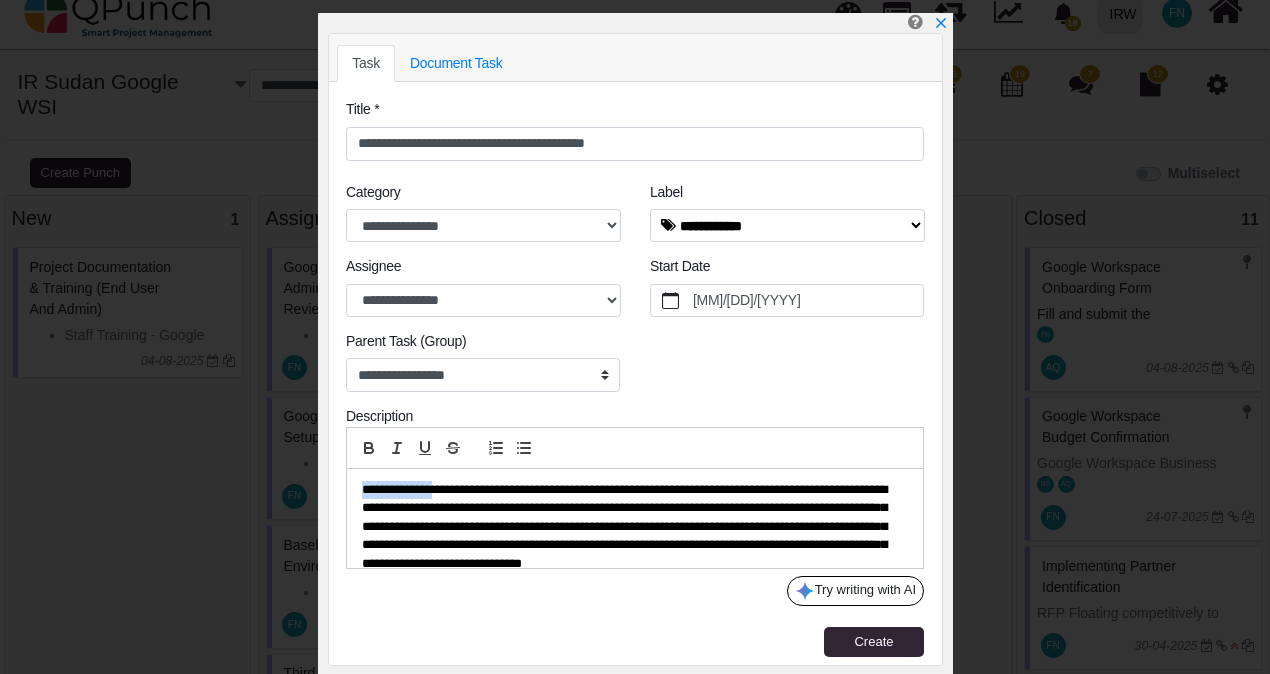 drag, startPoint x: 451, startPoint y: 487, endPoint x: 340, endPoint y: 490, distance: 111.040535 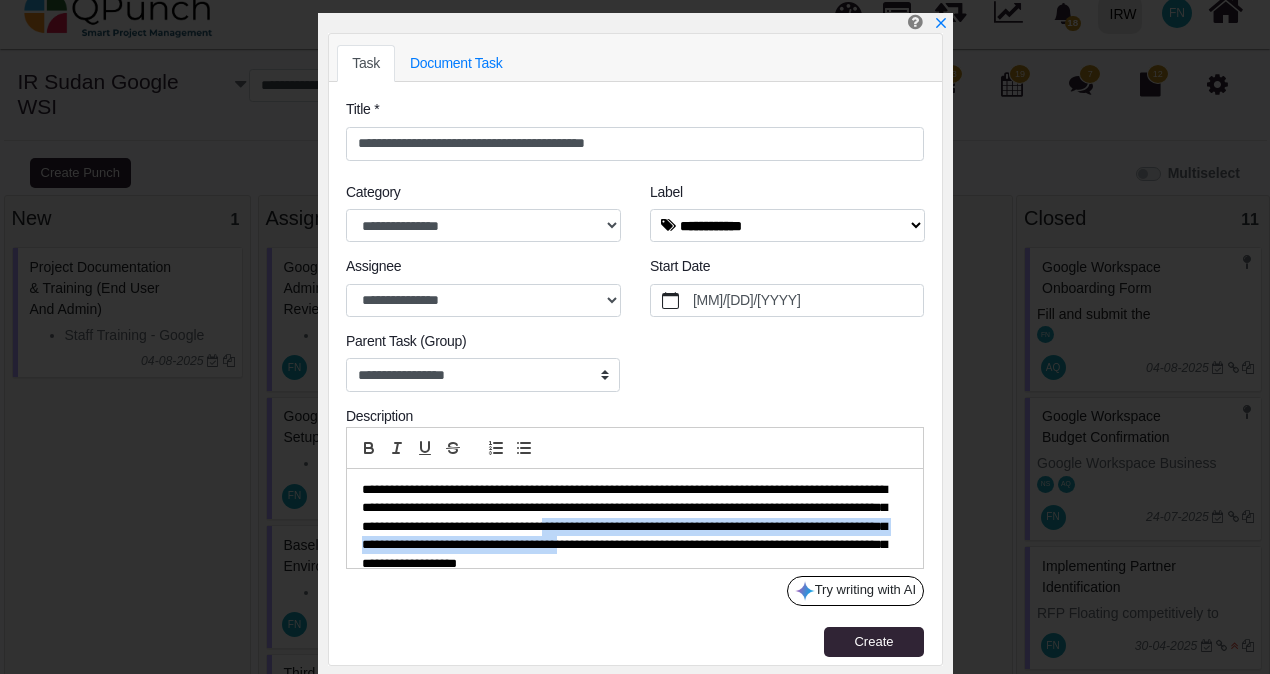 drag, startPoint x: 683, startPoint y: 542, endPoint x: 634, endPoint y: 525, distance: 51.86521 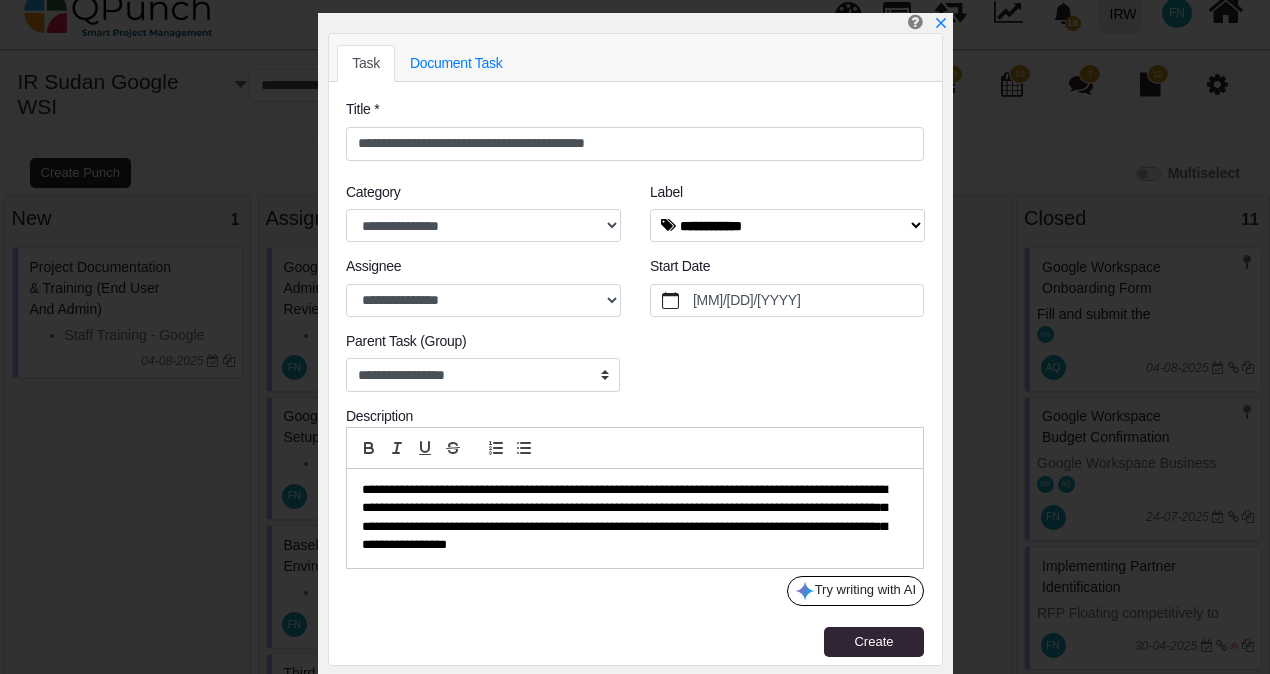click on "**********" at bounding box center [624, 517] 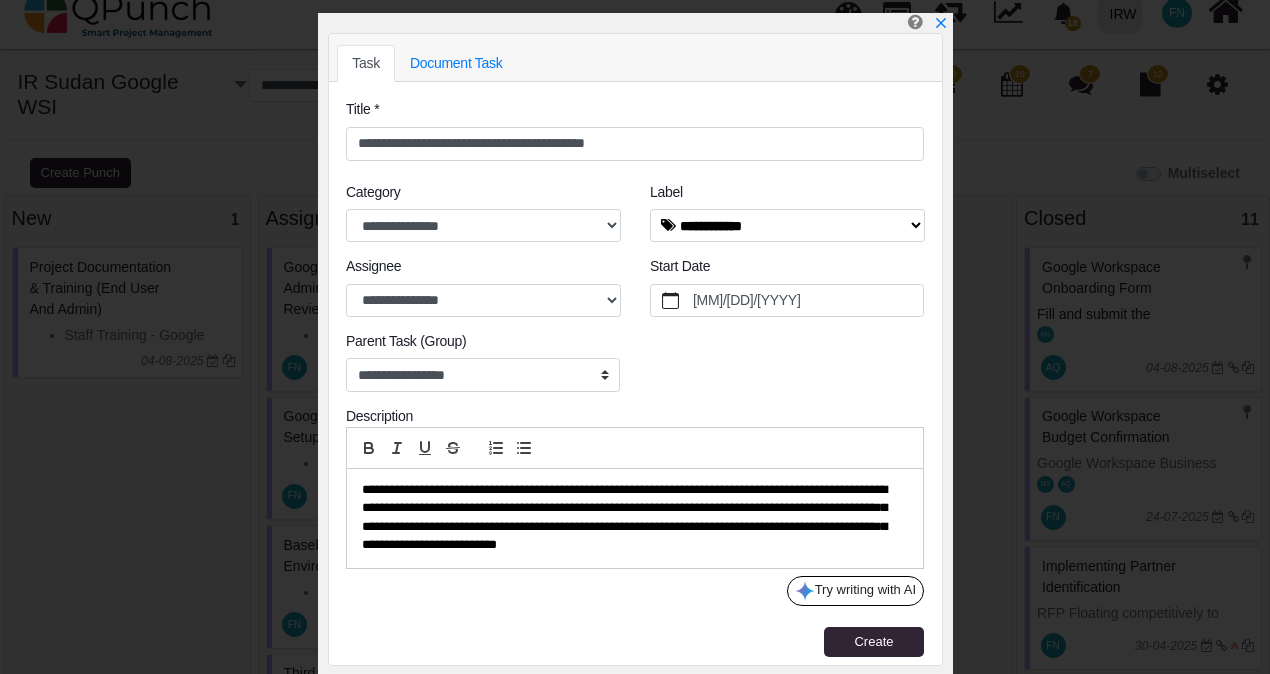 click on "**********" at bounding box center [630, 518] 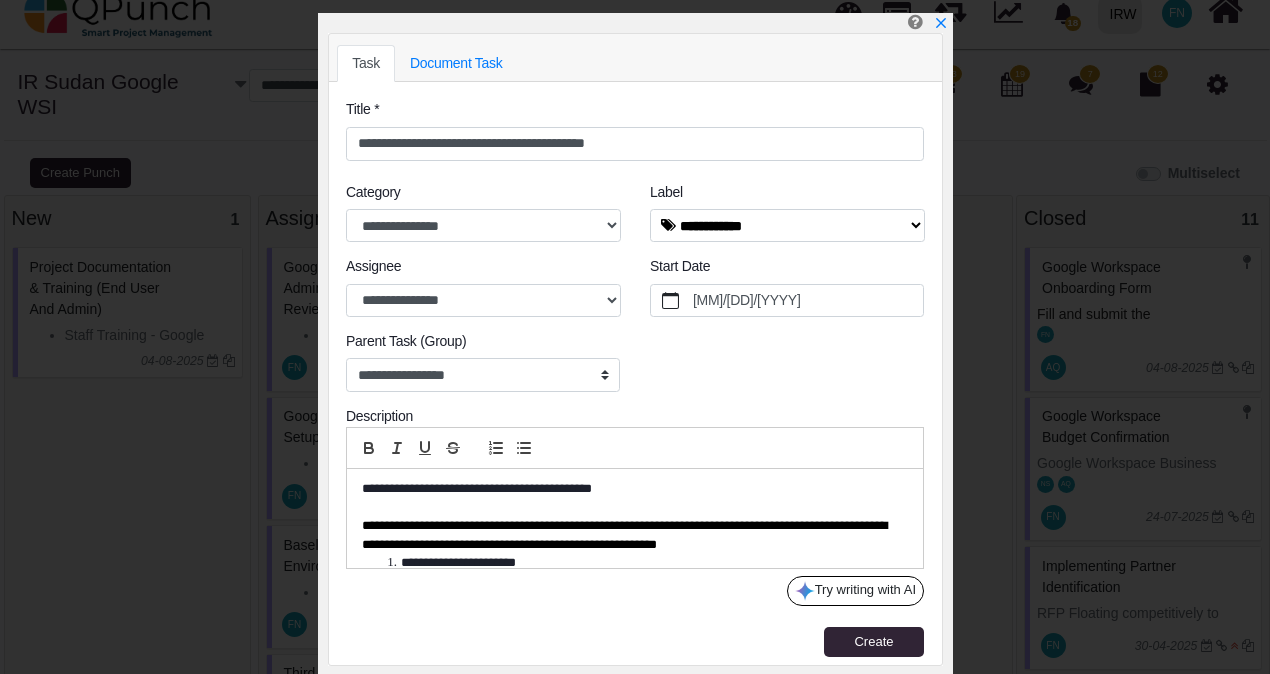 scroll, scrollTop: 121, scrollLeft: 0, axis: vertical 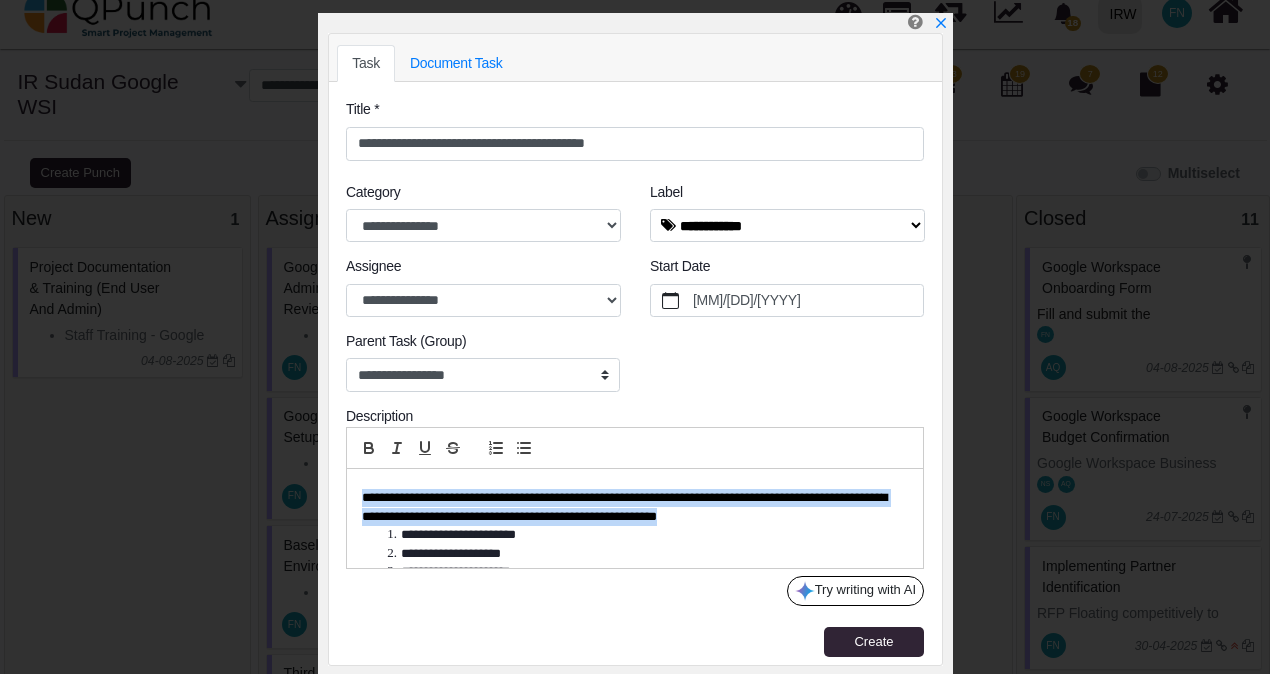 drag, startPoint x: 754, startPoint y: 514, endPoint x: 379, endPoint y: 485, distance: 376.11966 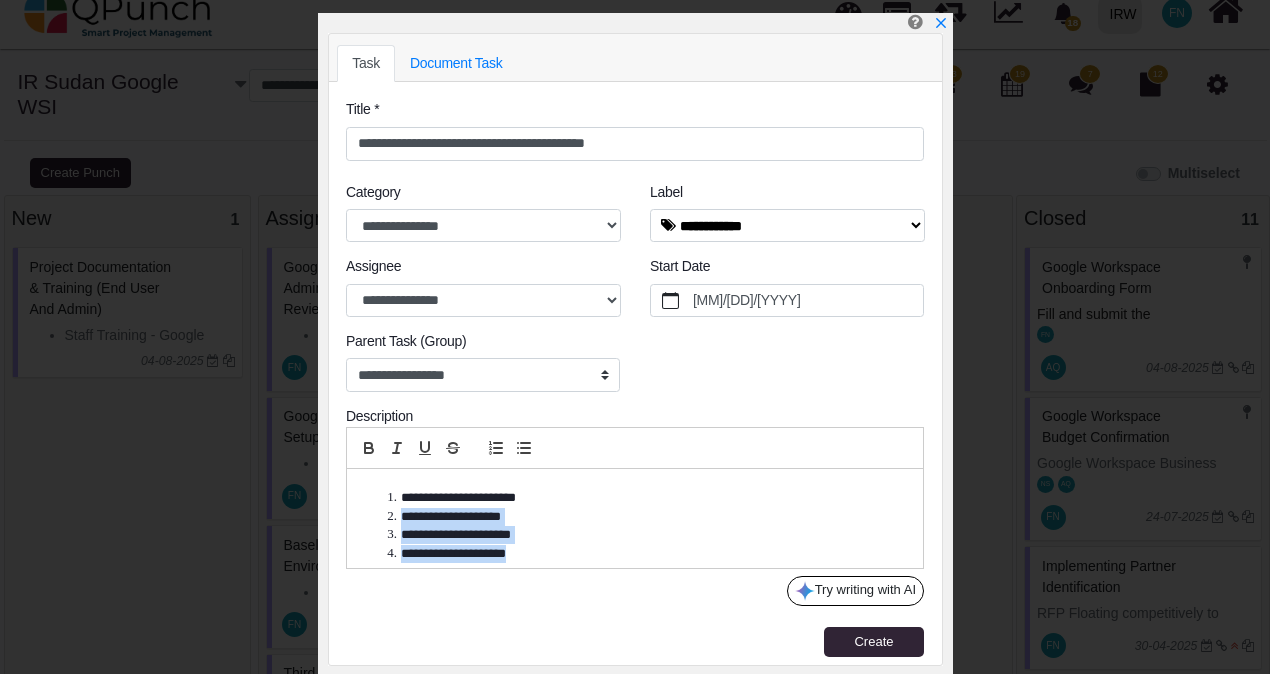 drag, startPoint x: 514, startPoint y: 554, endPoint x: 352, endPoint y: 517, distance: 166.1716 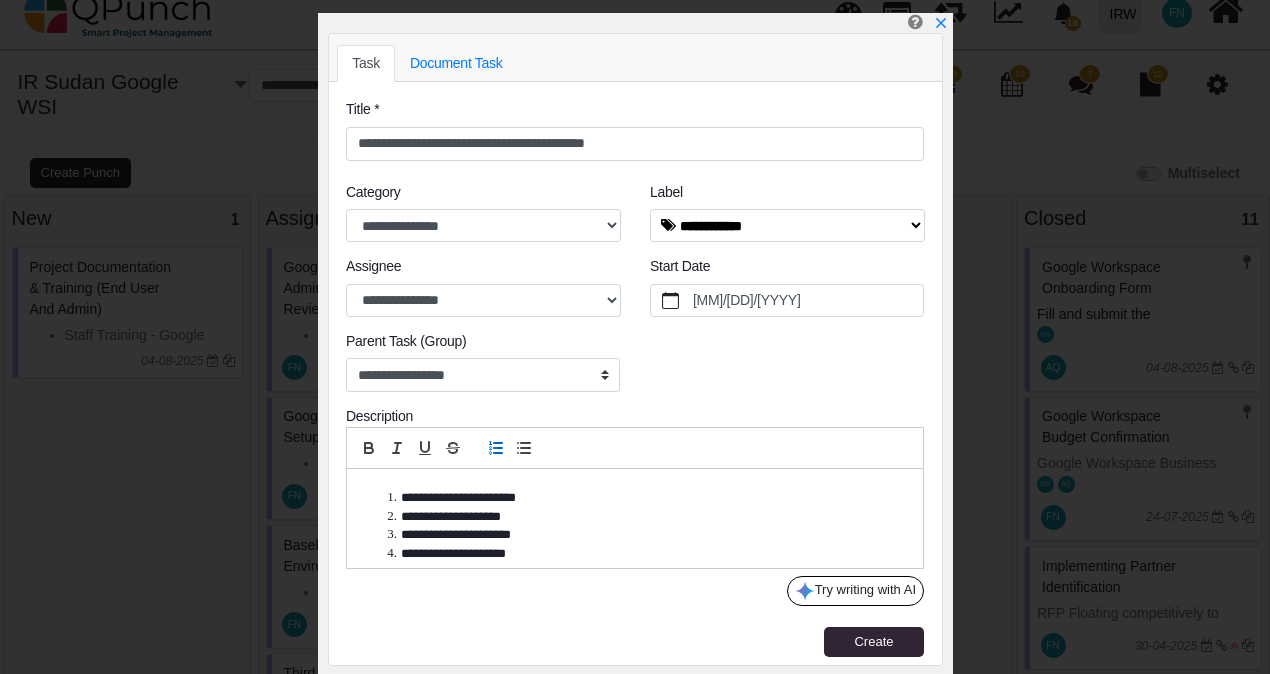 scroll, scrollTop: 109, scrollLeft: 0, axis: vertical 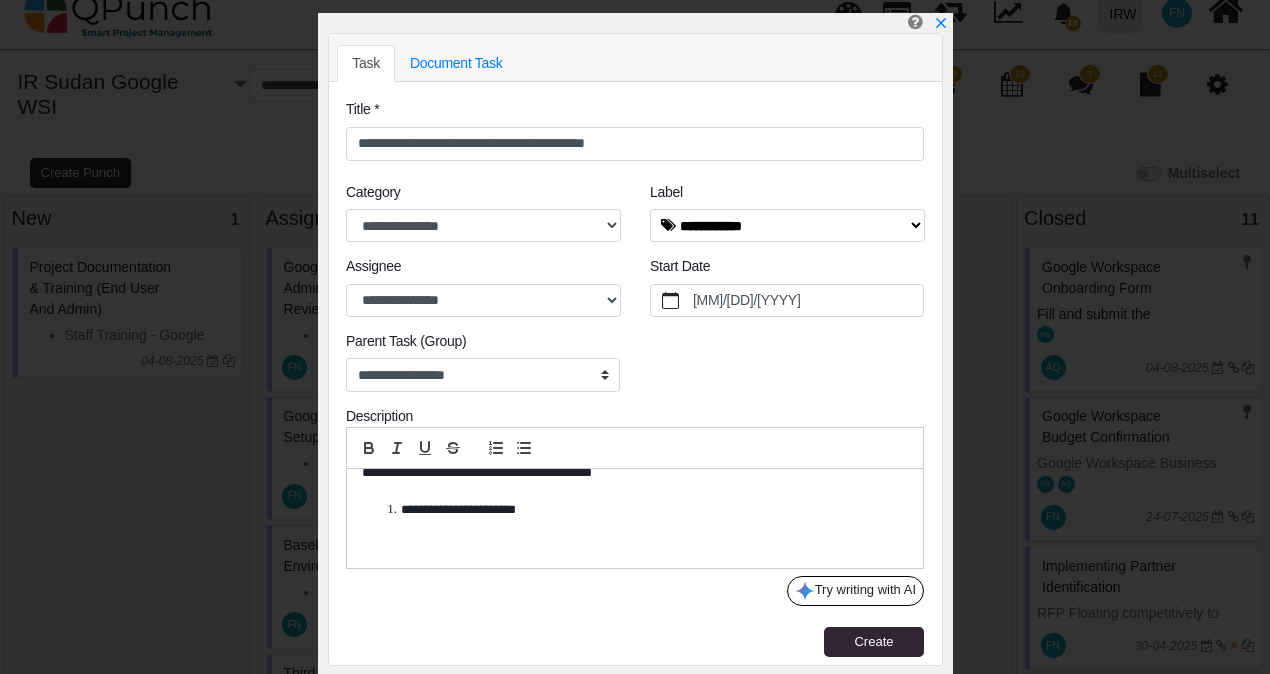 click on "**********" at bounding box center (640, 510) 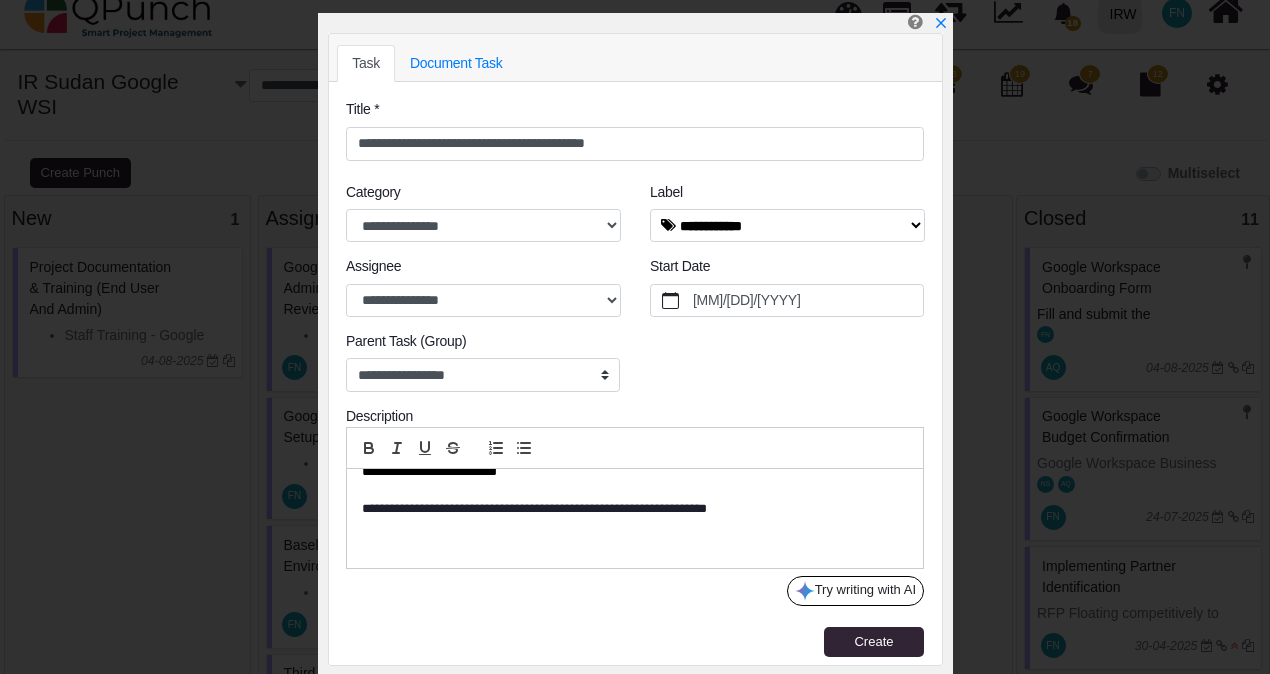 scroll, scrollTop: 72, scrollLeft: 0, axis: vertical 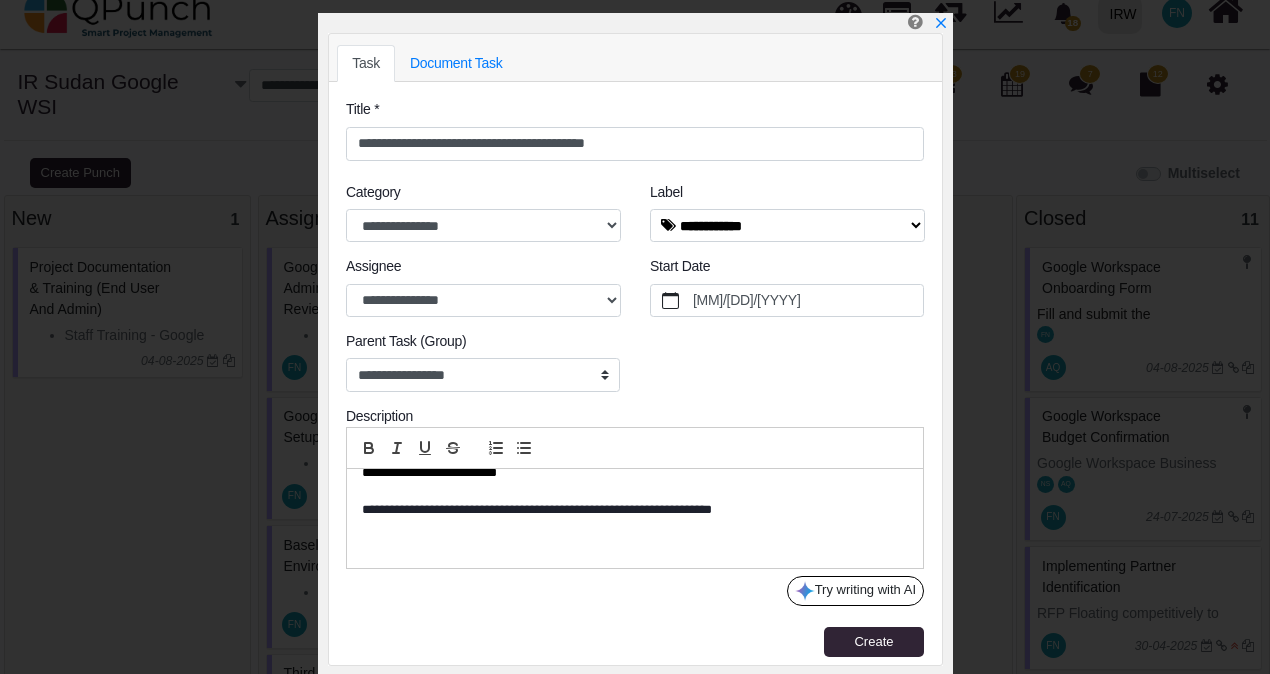 click on "**********" at bounding box center [629, 510] 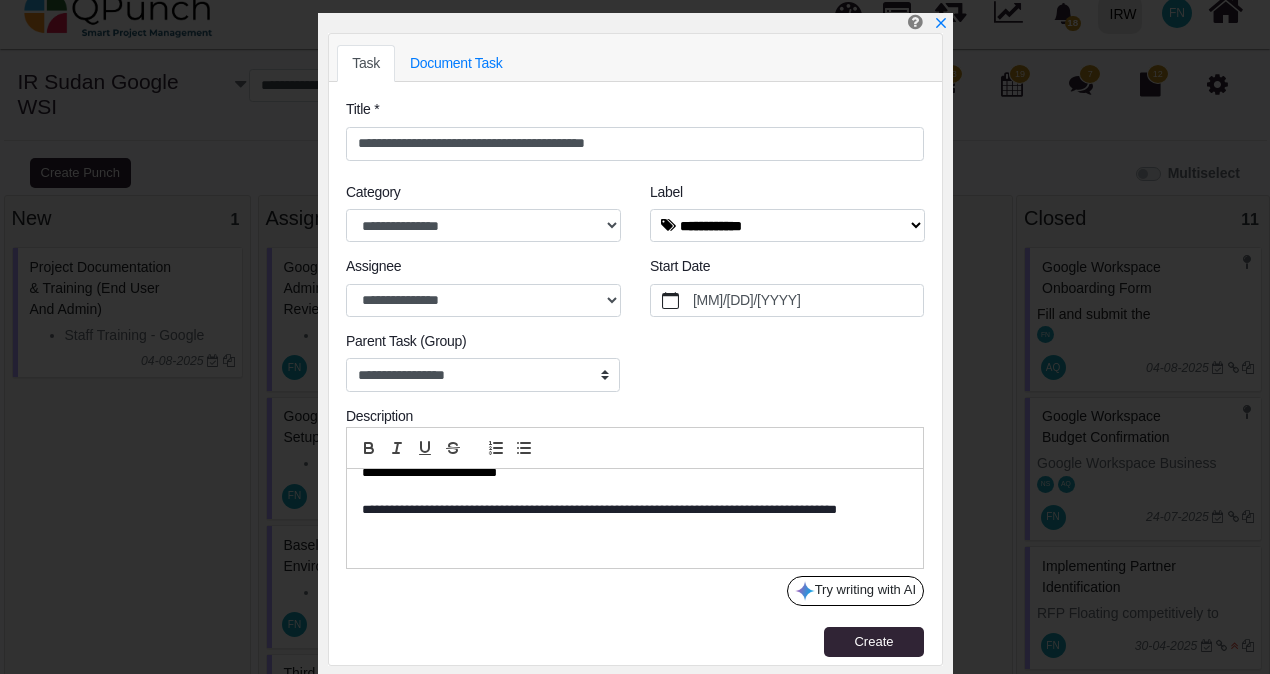 scroll, scrollTop: 90, scrollLeft: 0, axis: vertical 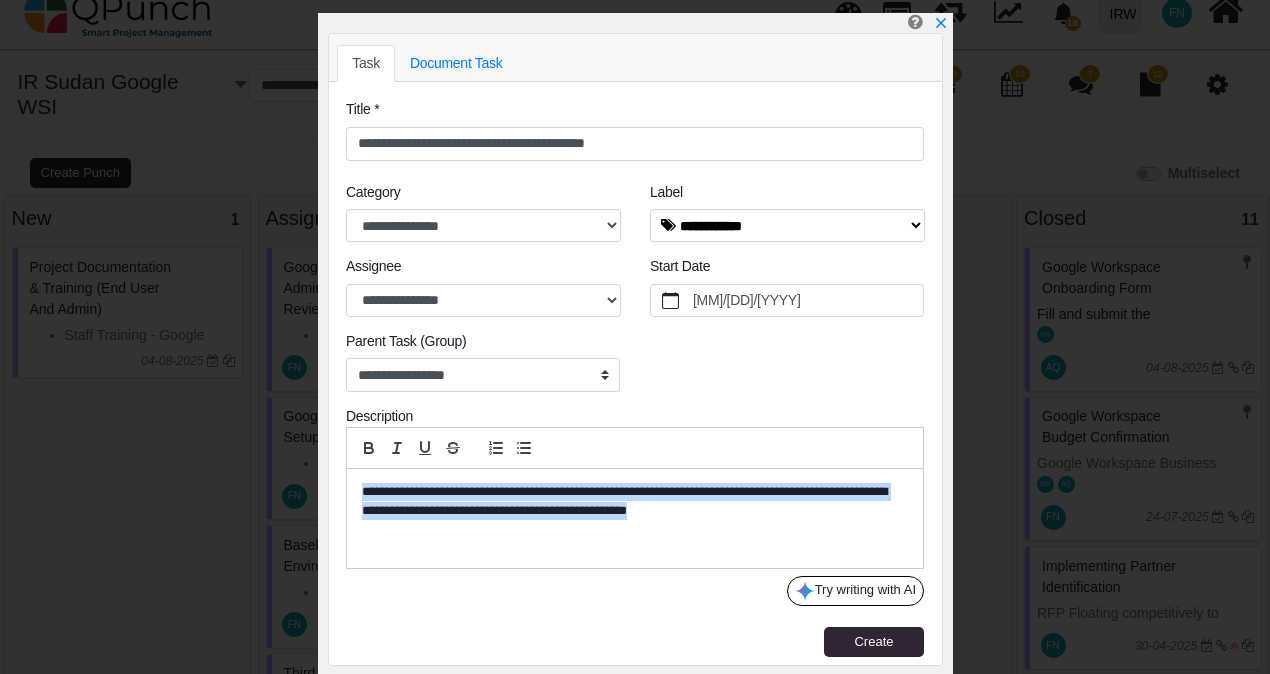 drag, startPoint x: 756, startPoint y: 512, endPoint x: 326, endPoint y: 490, distance: 430.5624 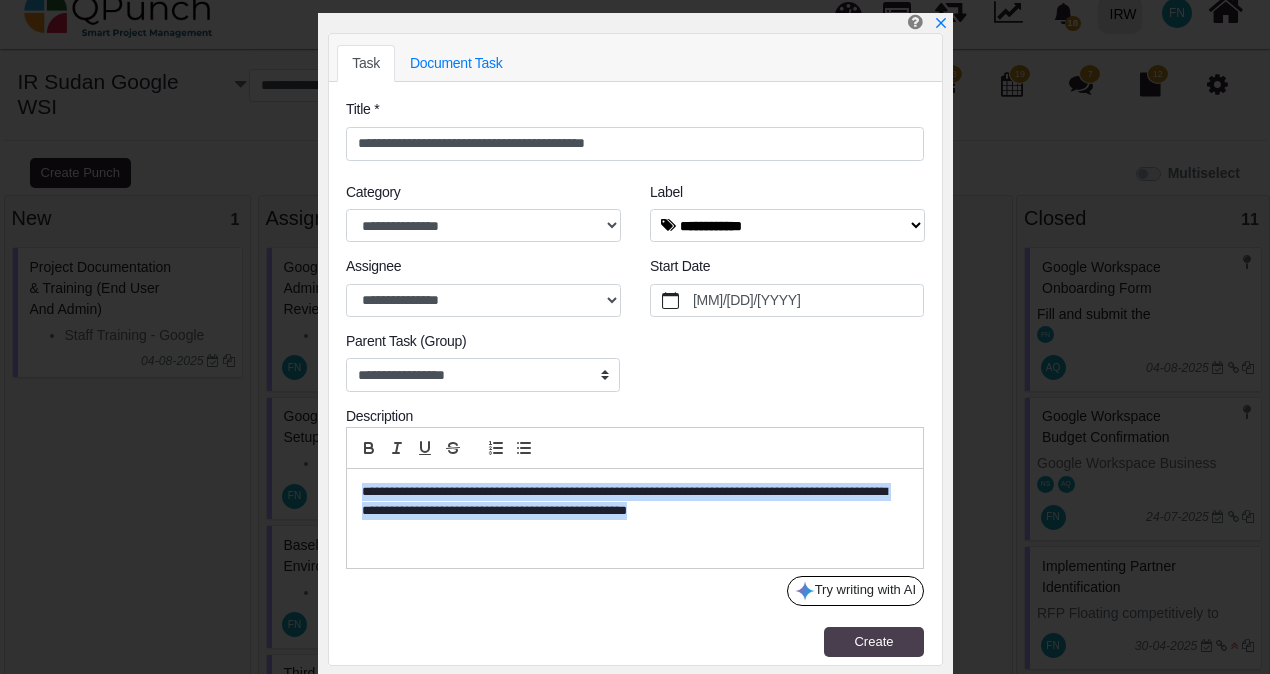 click on "Create" at bounding box center (873, 641) 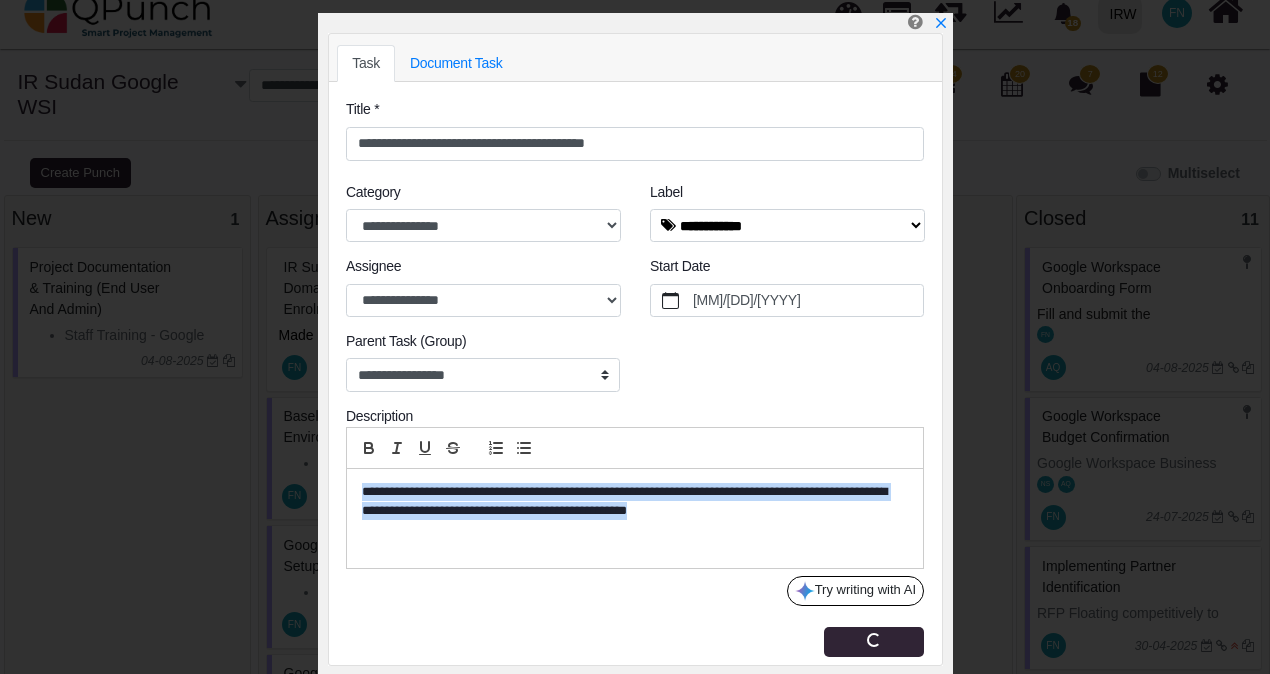 type 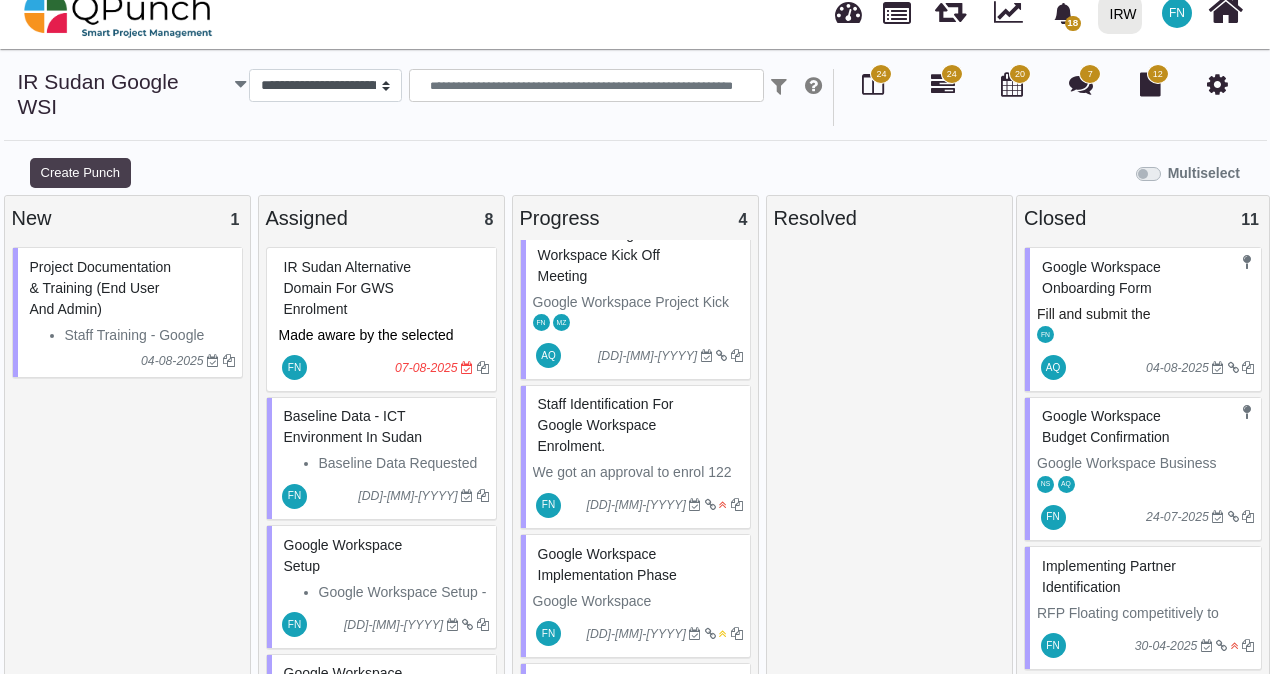 click on "Create Punch" at bounding box center (80, 173) 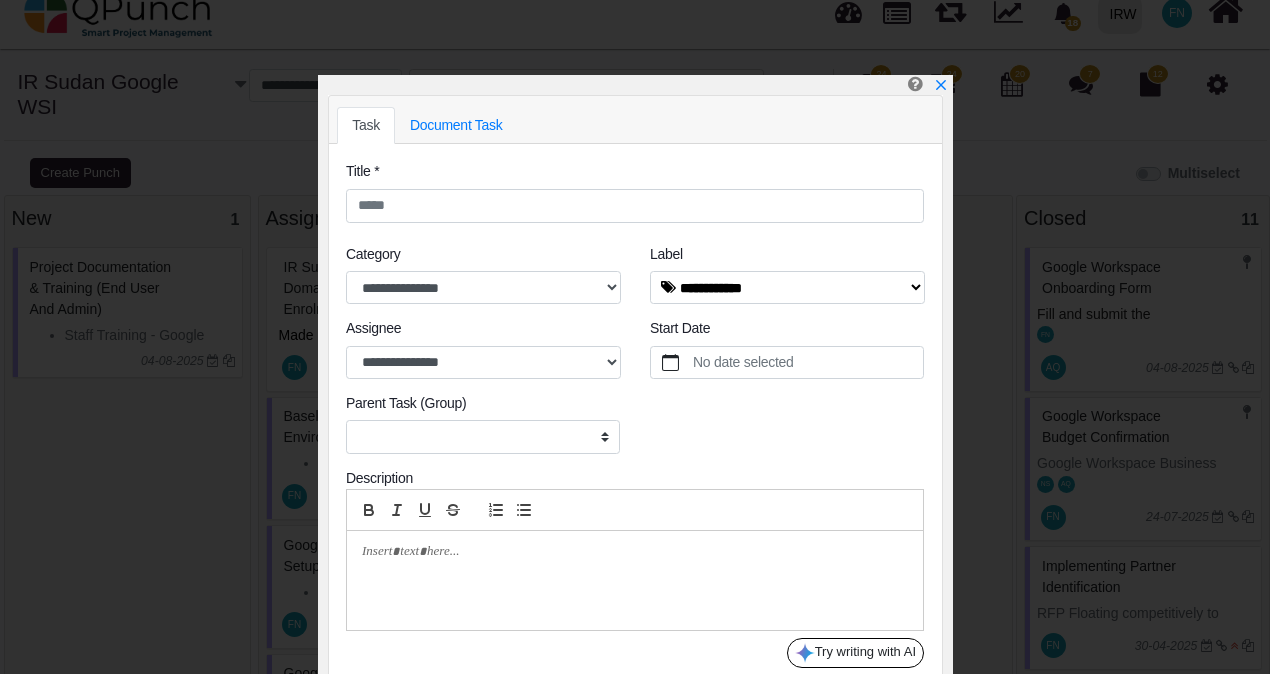 click at bounding box center (629, 552) 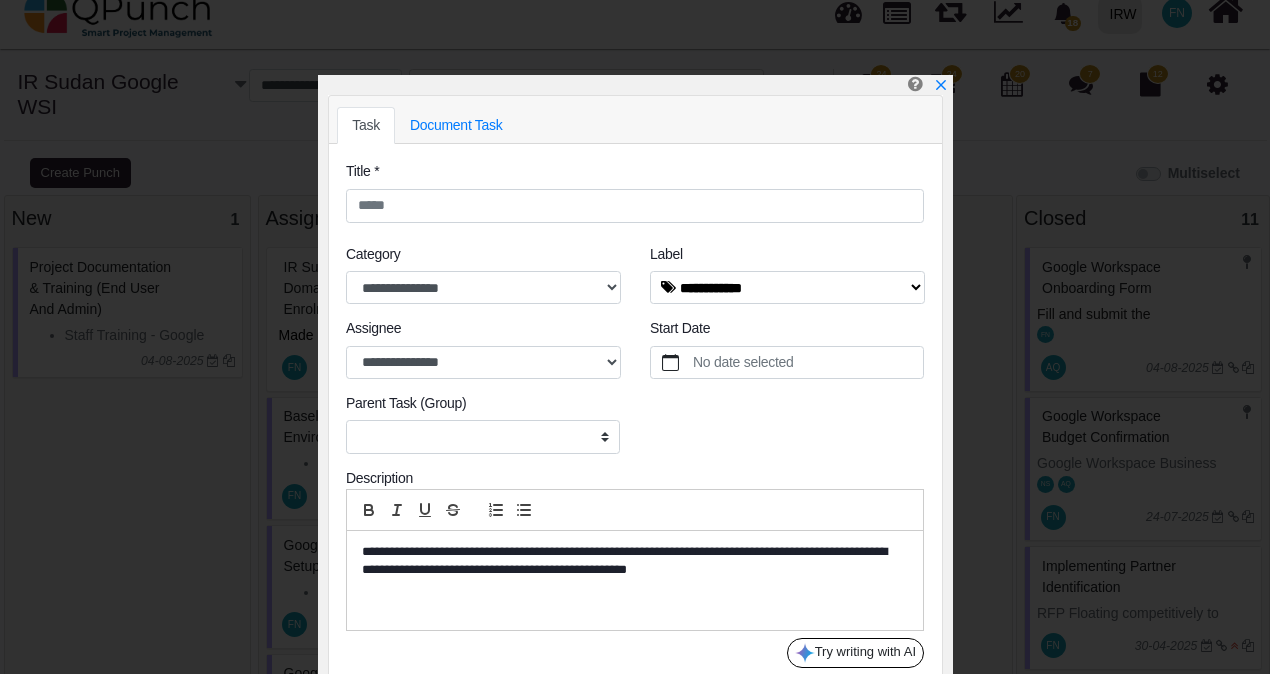 scroll, scrollTop: 0, scrollLeft: 0, axis: both 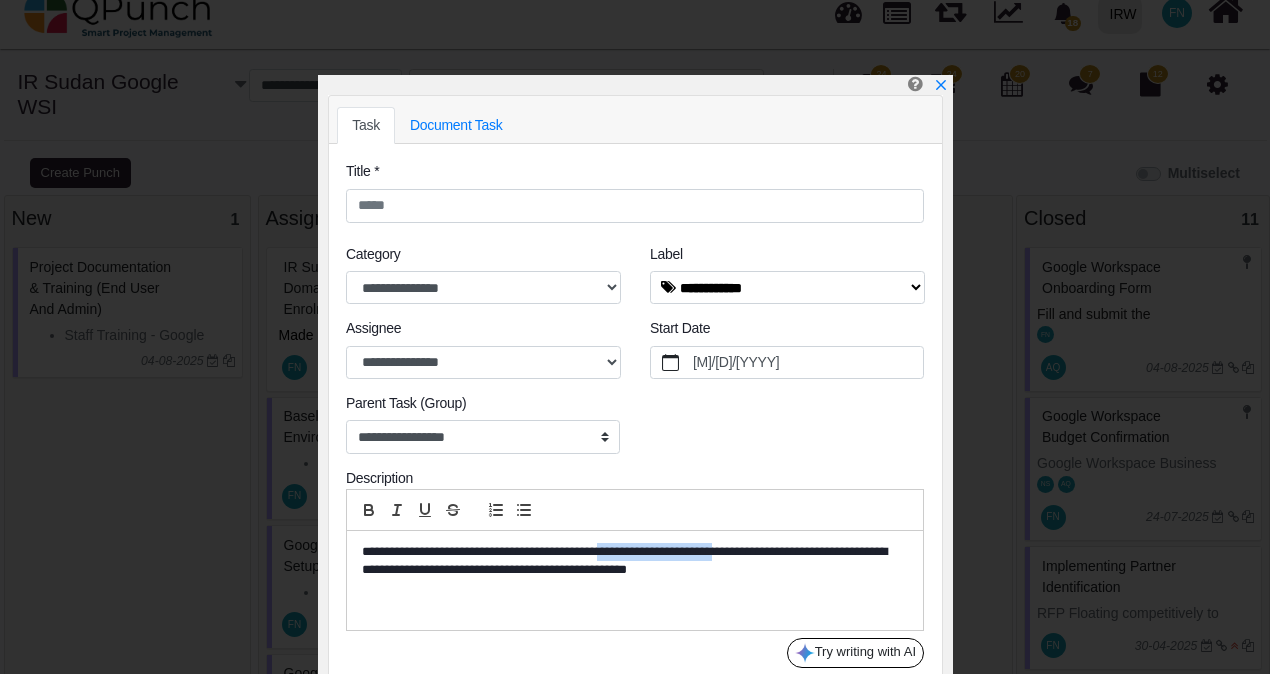 drag, startPoint x: 738, startPoint y: 552, endPoint x: 617, endPoint y: 542, distance: 121.41252 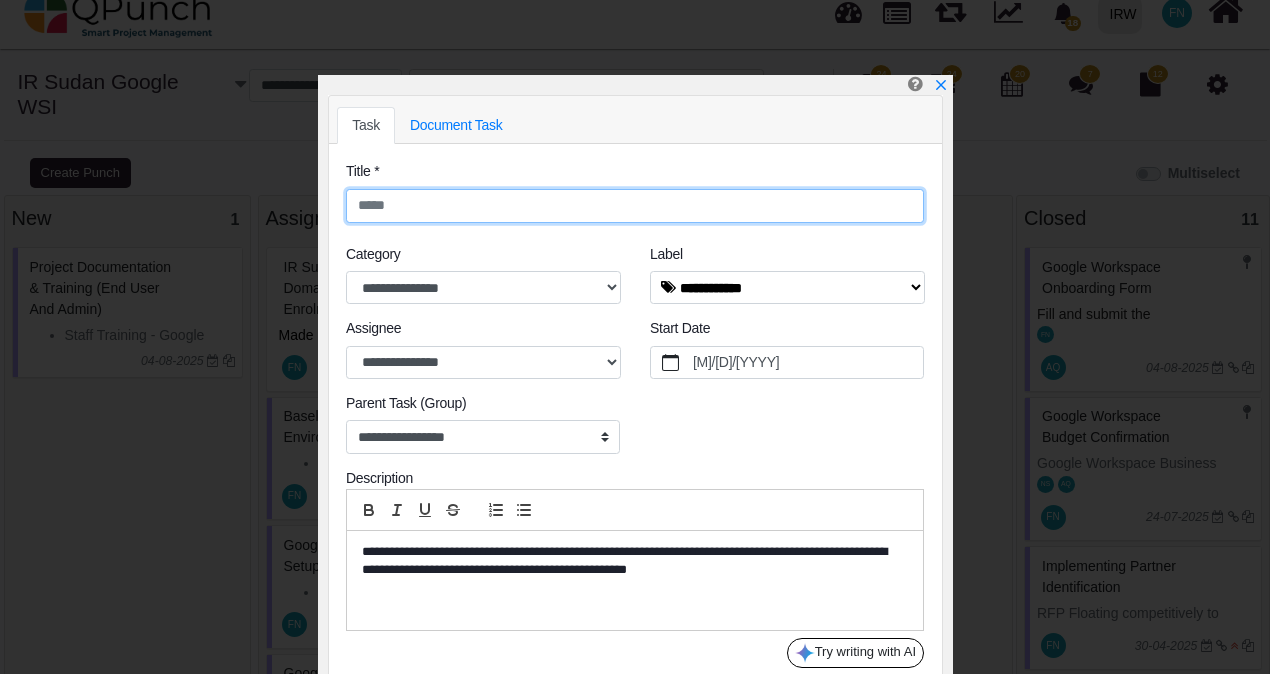 click at bounding box center (635, 206) 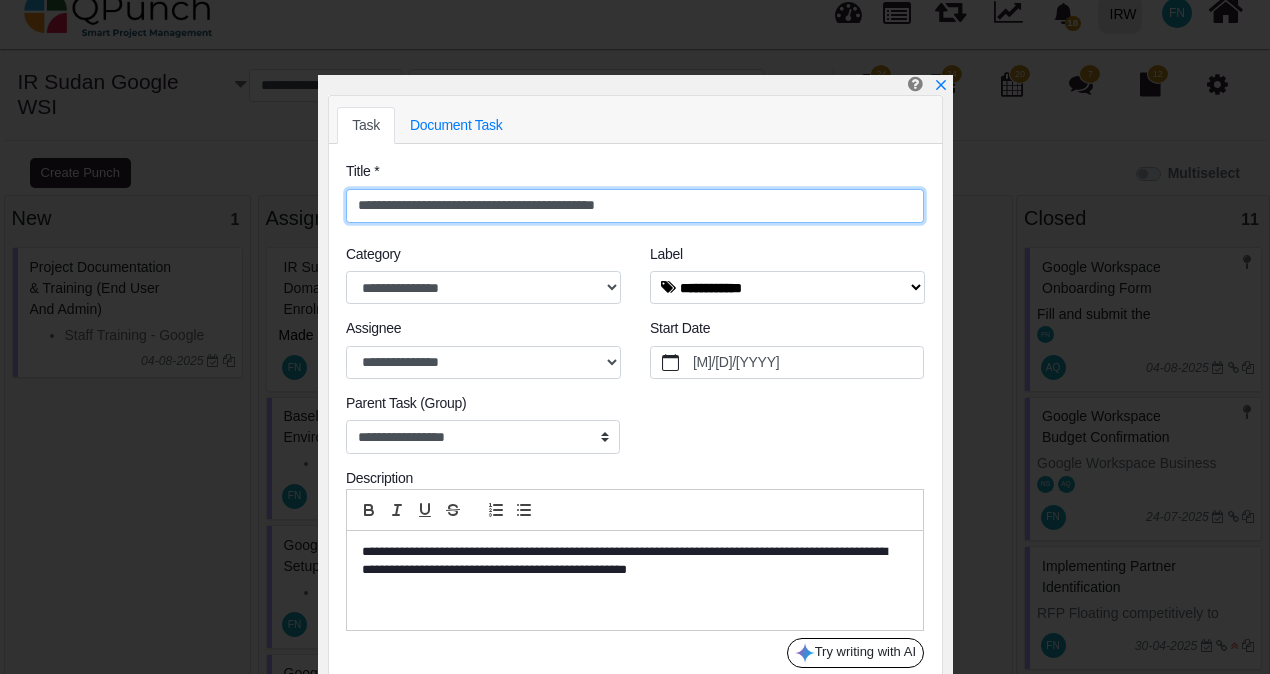 type on "**********" 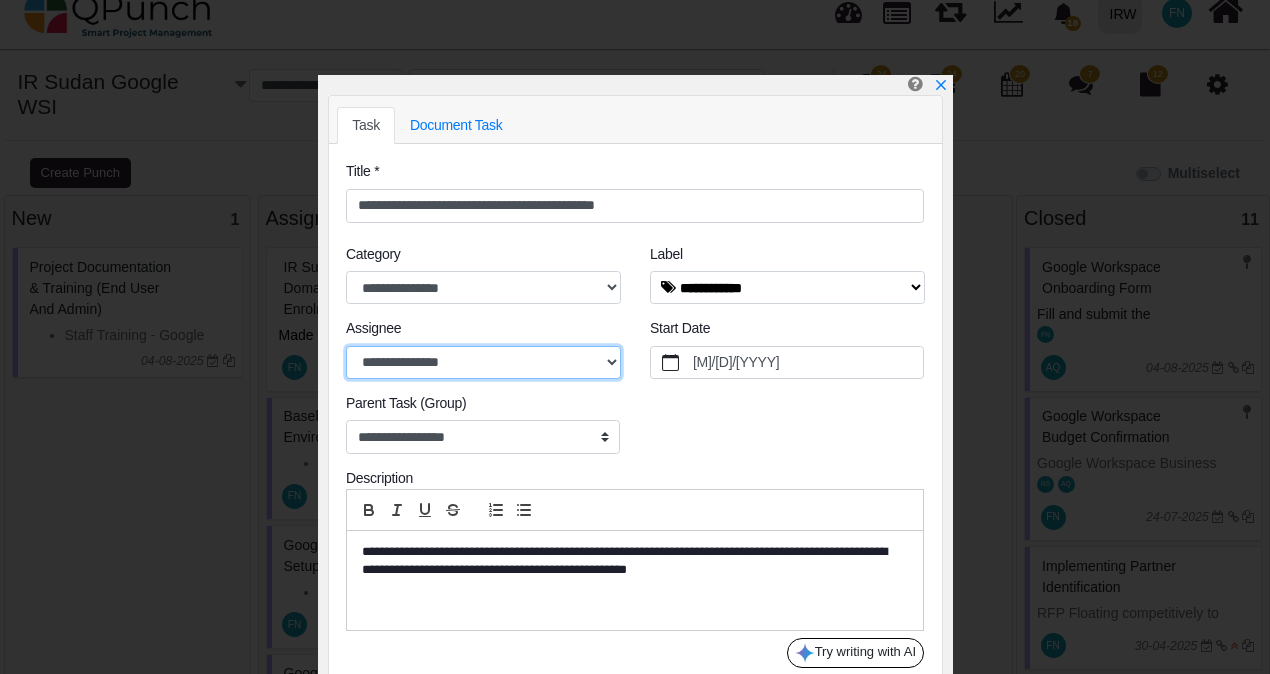 click on "**********" at bounding box center [483, 363] 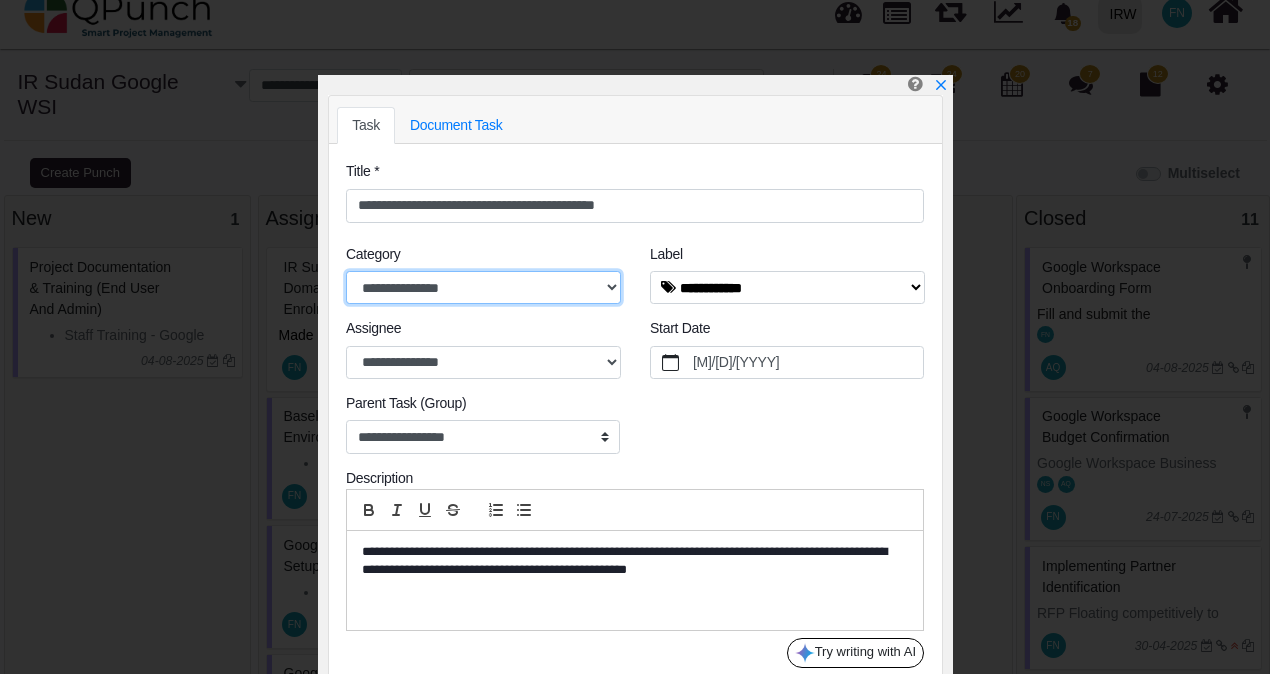 click on "**********" at bounding box center (483, 288) 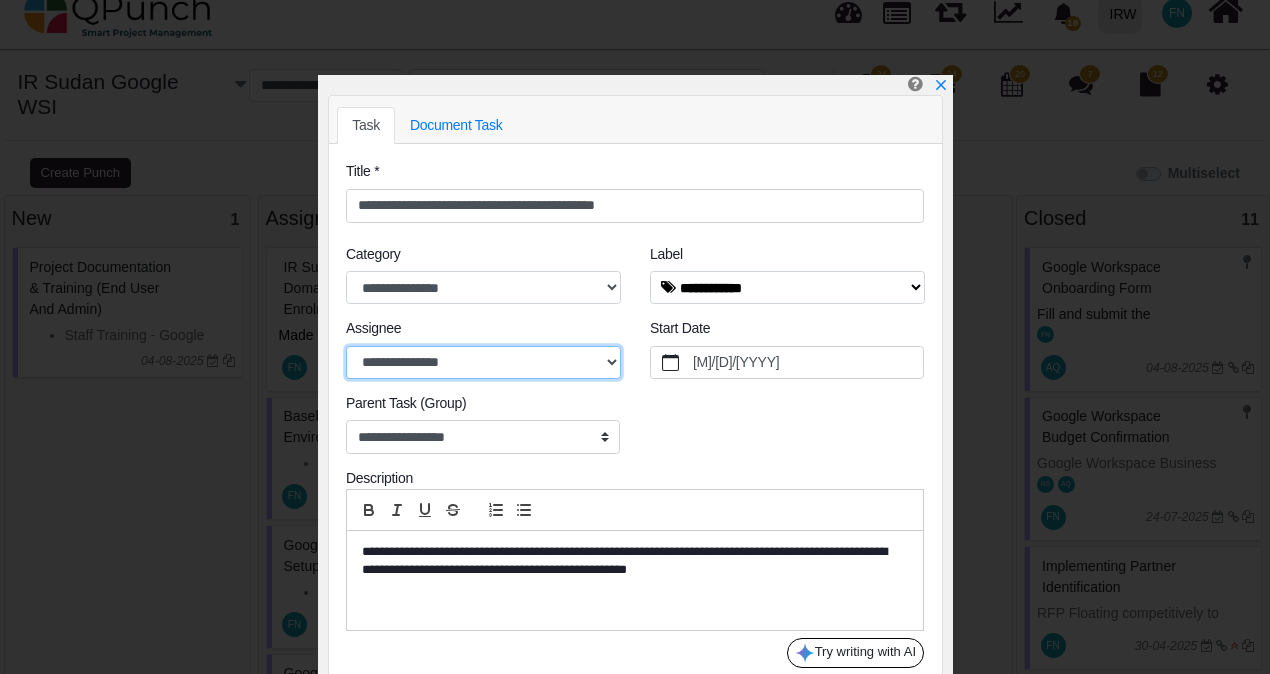 click on "**********" at bounding box center [483, 363] 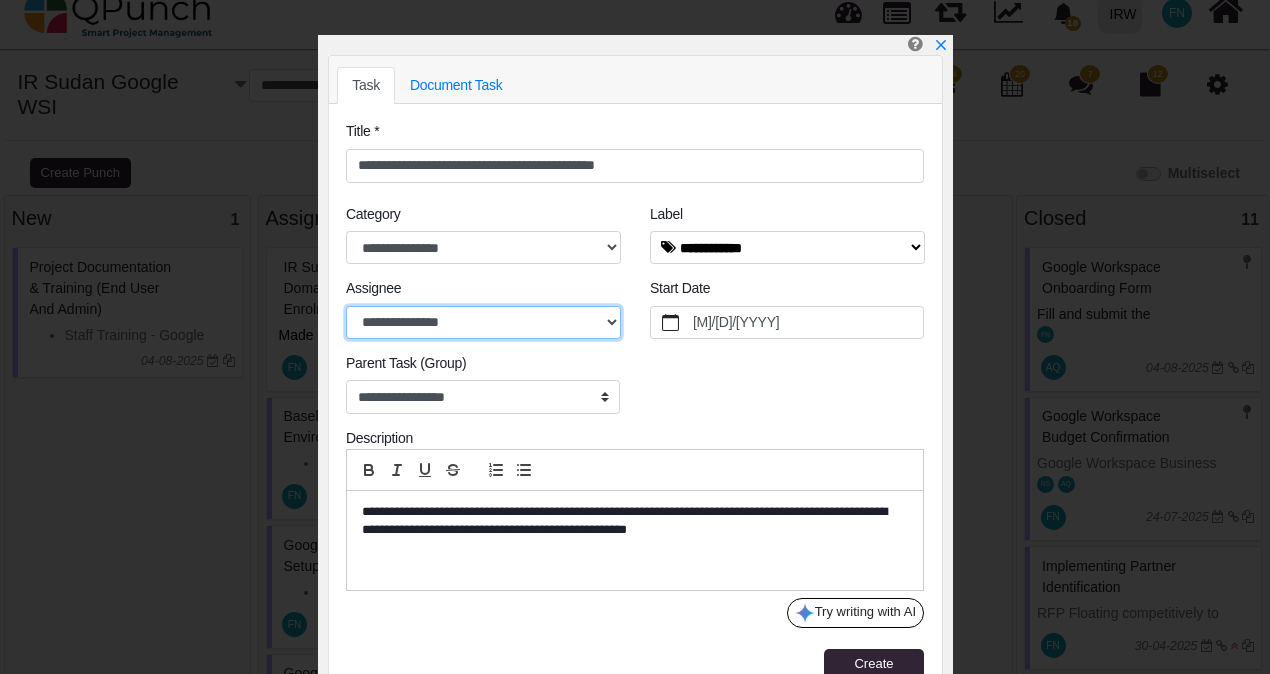scroll, scrollTop: 62, scrollLeft: 0, axis: vertical 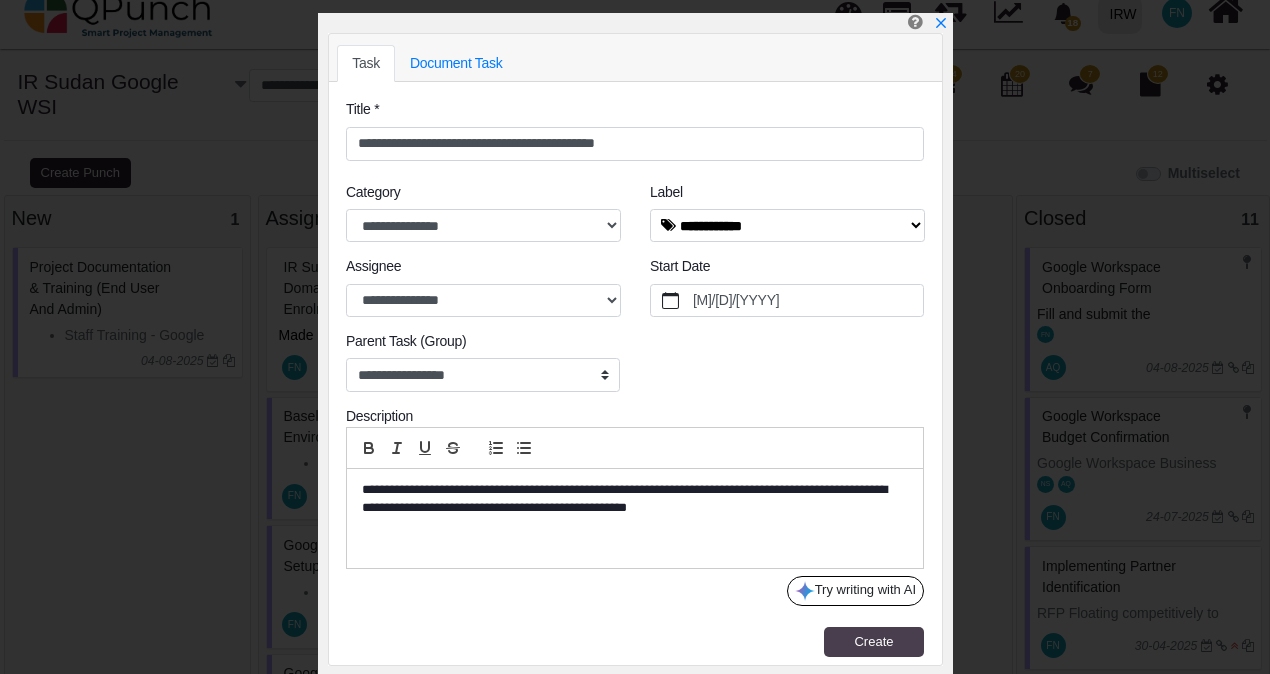 click on "Create" at bounding box center (873, 641) 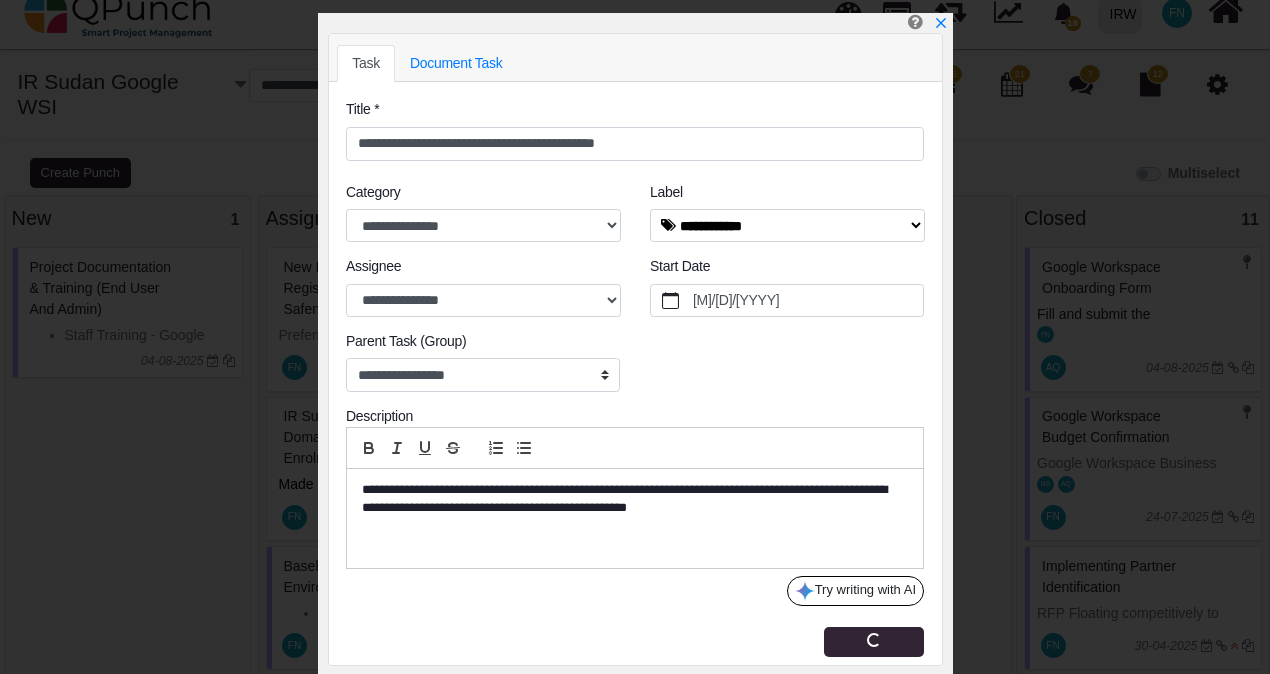 type 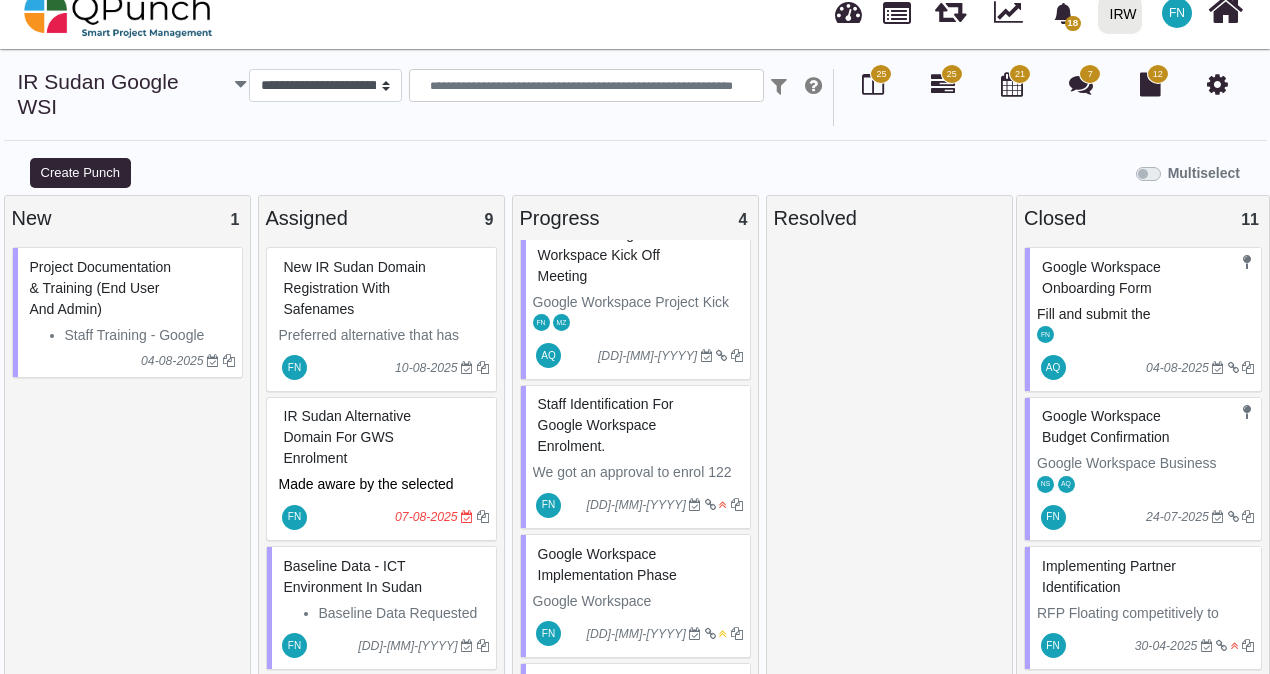 scroll, scrollTop: 0, scrollLeft: 0, axis: both 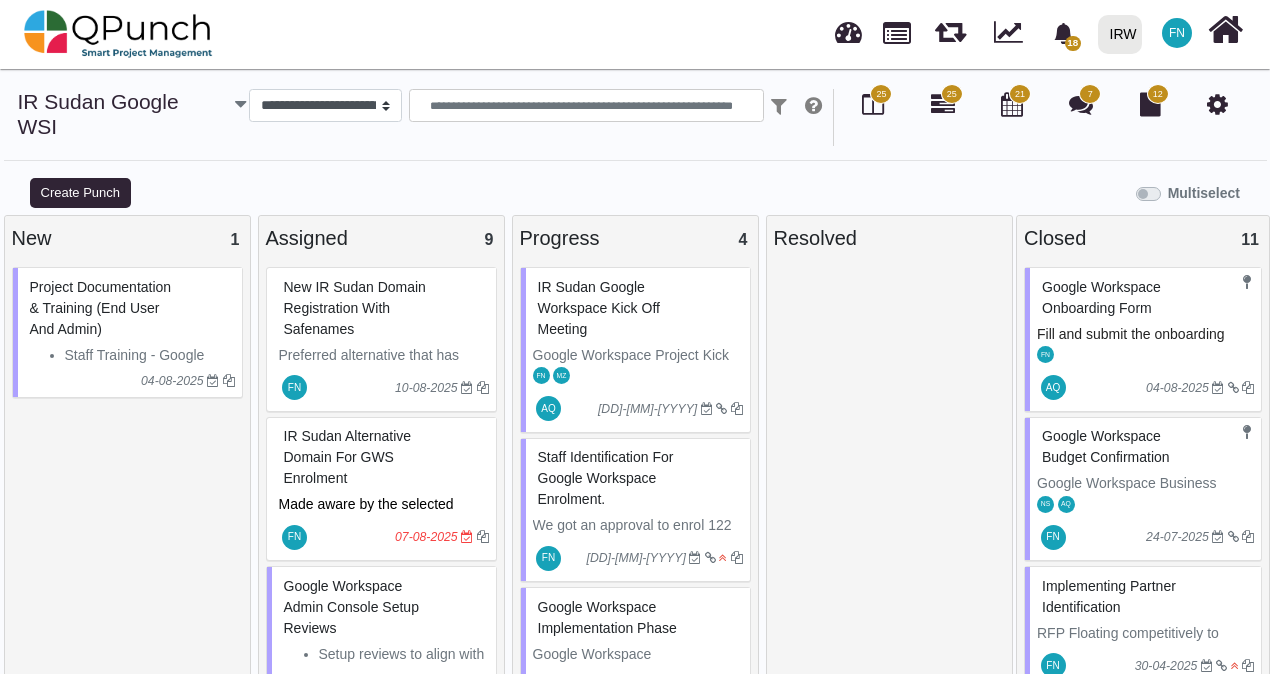 type 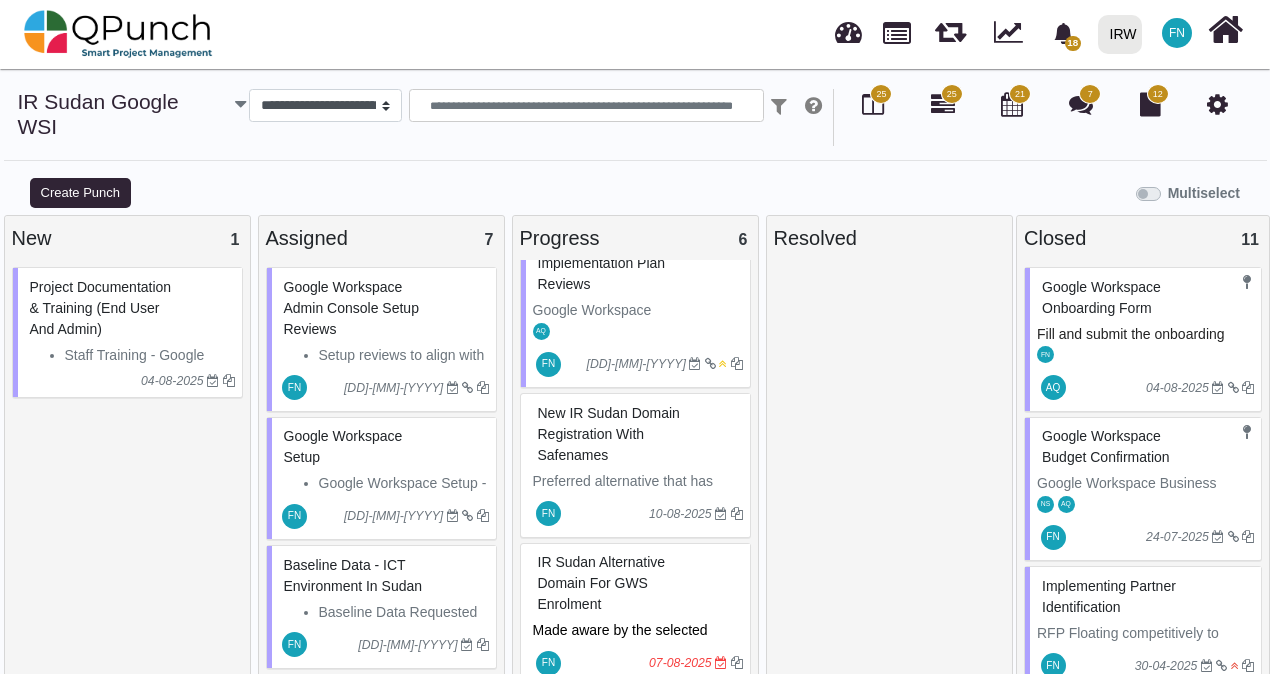 scroll, scrollTop: 530, scrollLeft: 0, axis: vertical 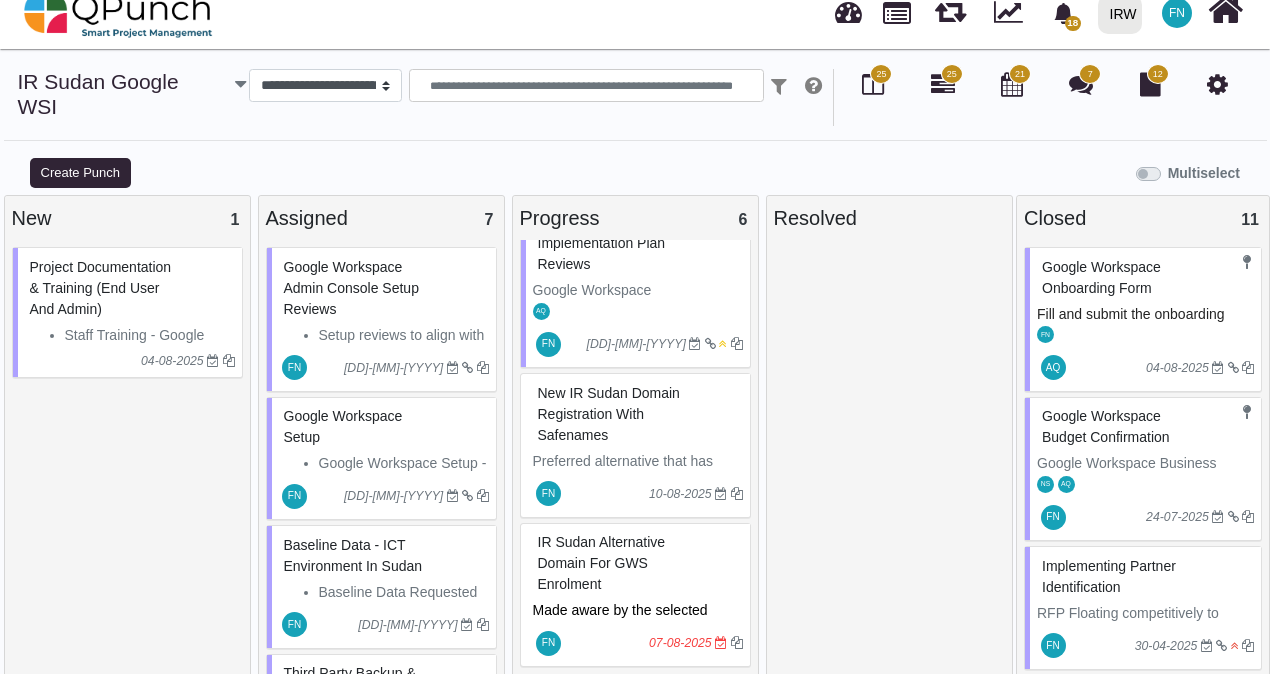 click on "IR Sudan Alternative Domain for GWS Enrolment" at bounding box center (602, 563) 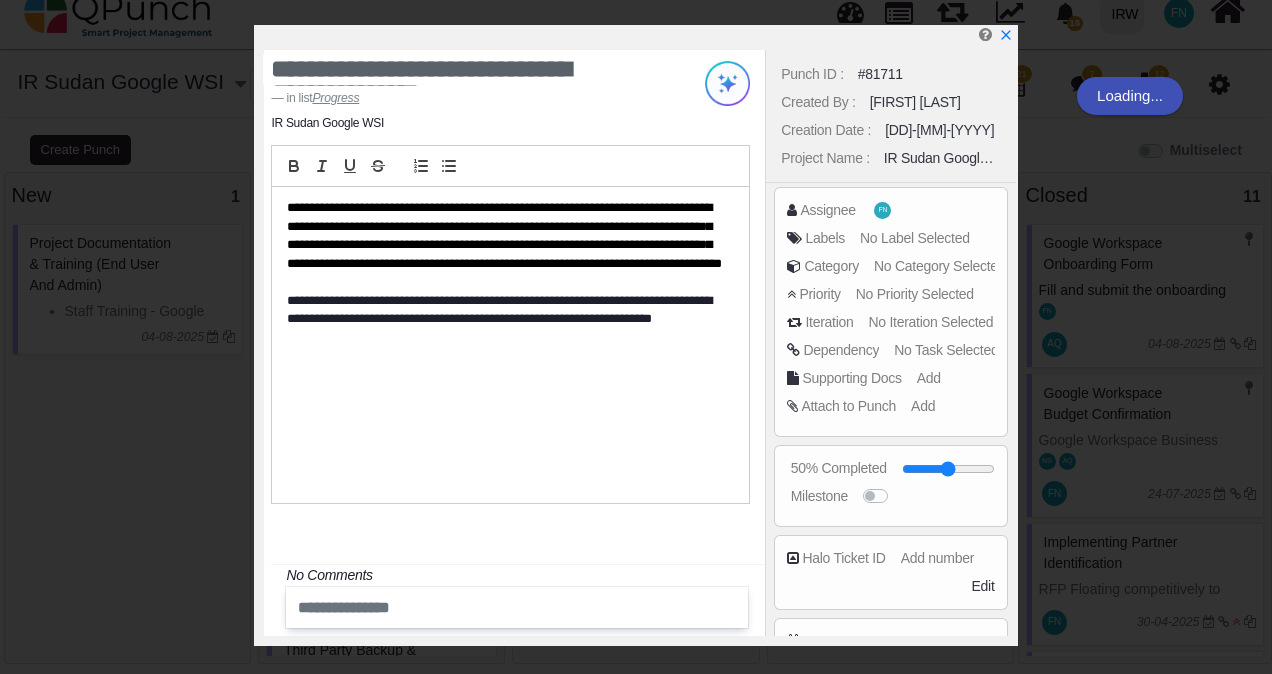 scroll, scrollTop: 510, scrollLeft: 0, axis: vertical 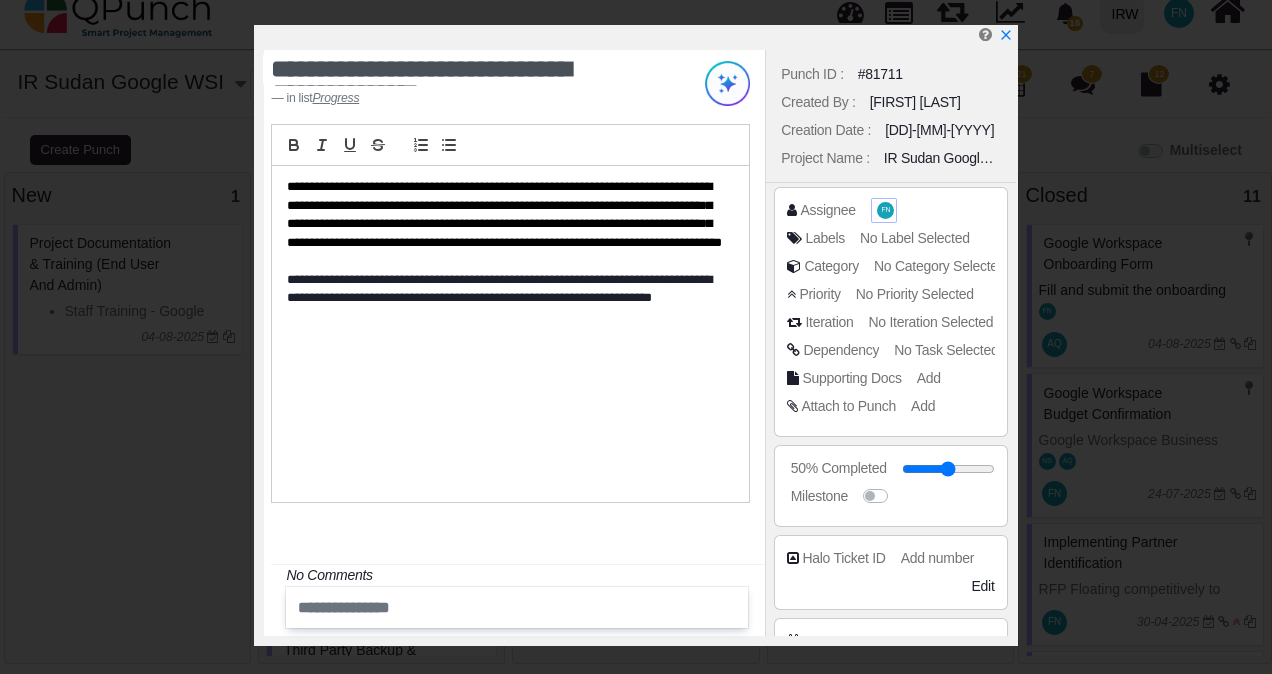 click on "FN" at bounding box center (885, 210) 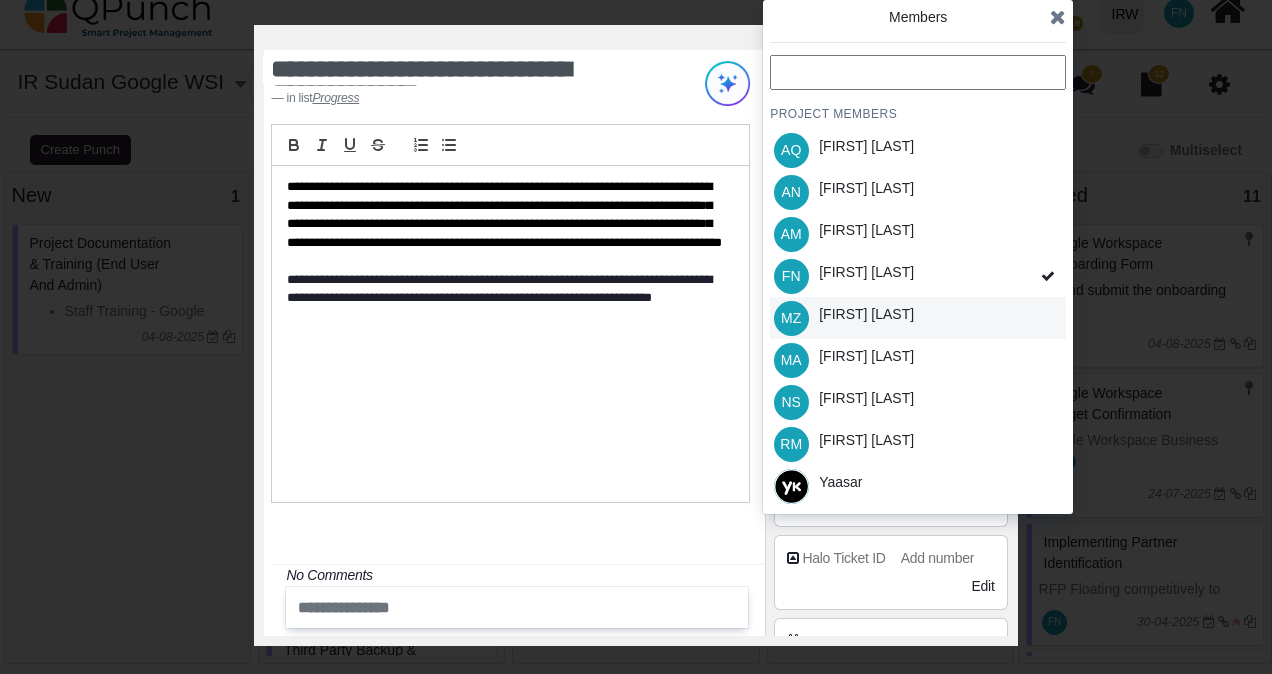 click on "MZ   Mohammed Zabhier" at bounding box center (918, 318) 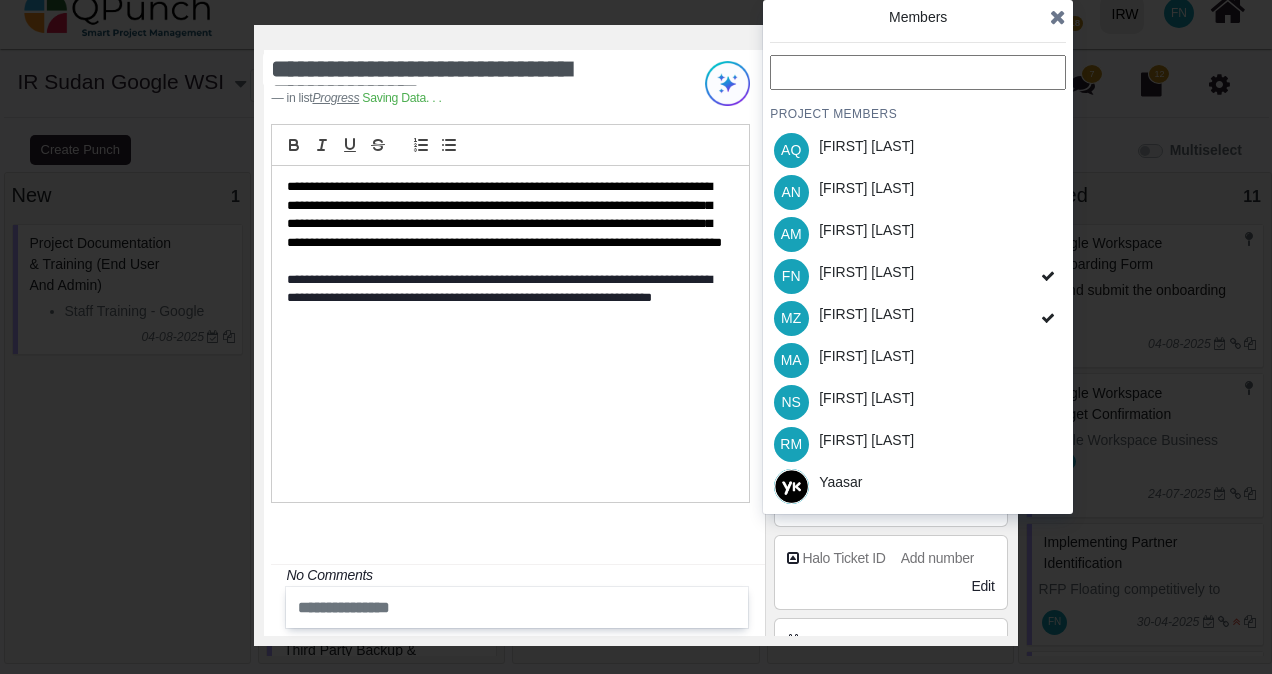 click on "AQ   Aamar Qayum" at bounding box center (918, 150) 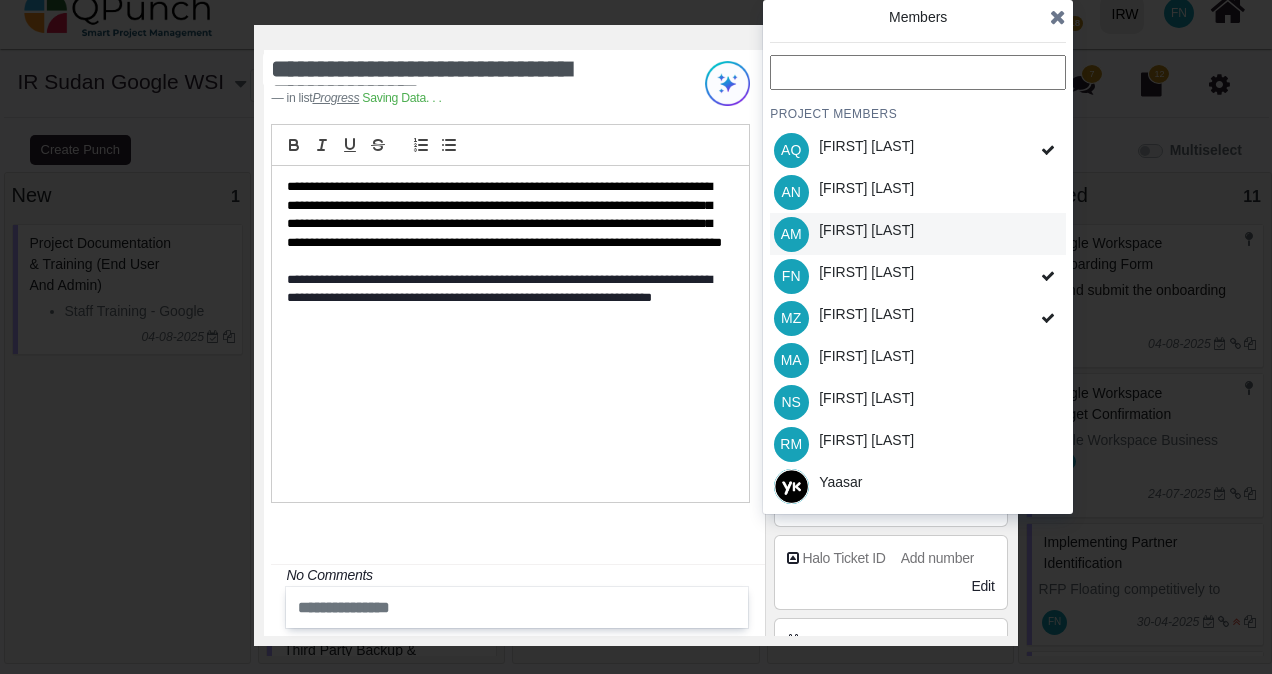 click on "AM   Asad Malik" at bounding box center (918, 234) 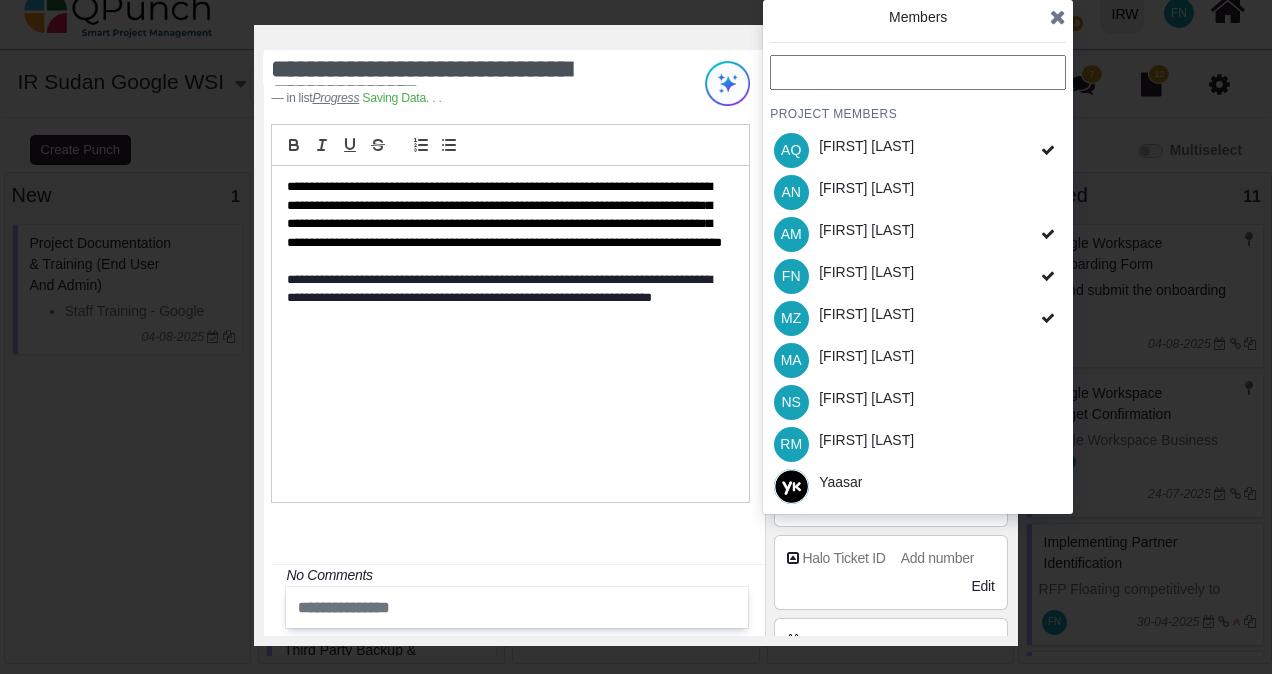 click on "**********" at bounding box center (505, 298) 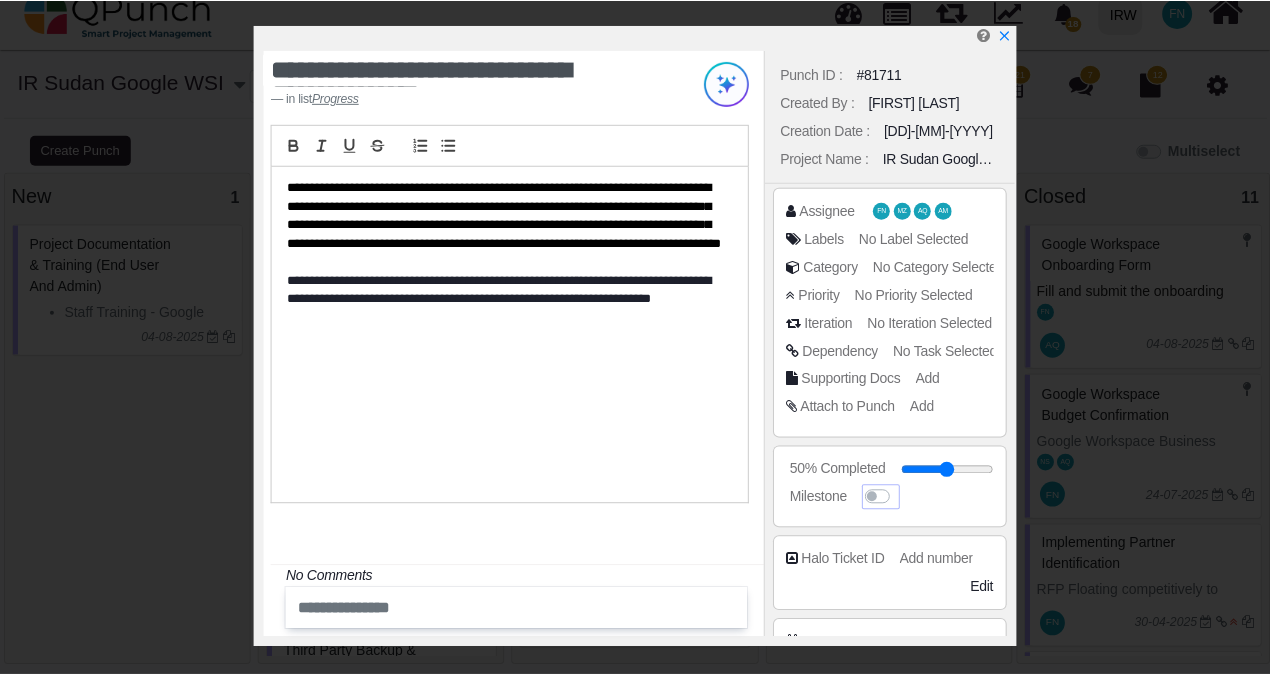 scroll, scrollTop: 200, scrollLeft: 0, axis: vertical 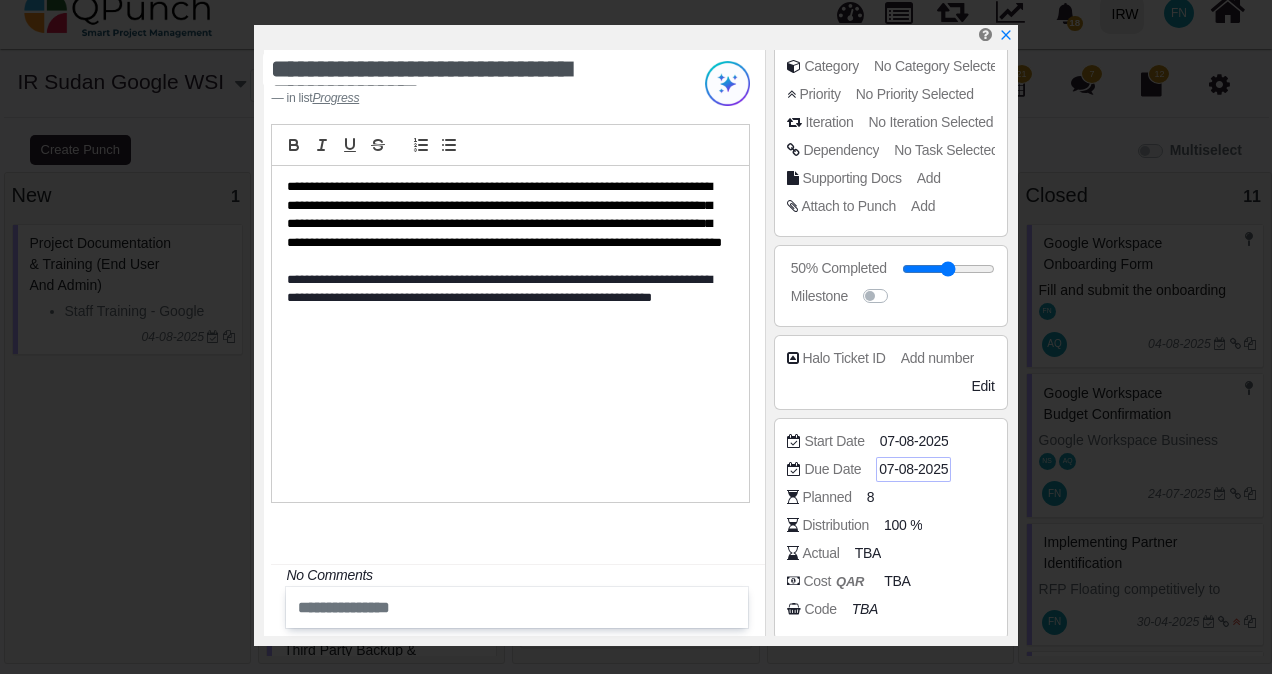 click on "07-08-2025" at bounding box center [913, 469] 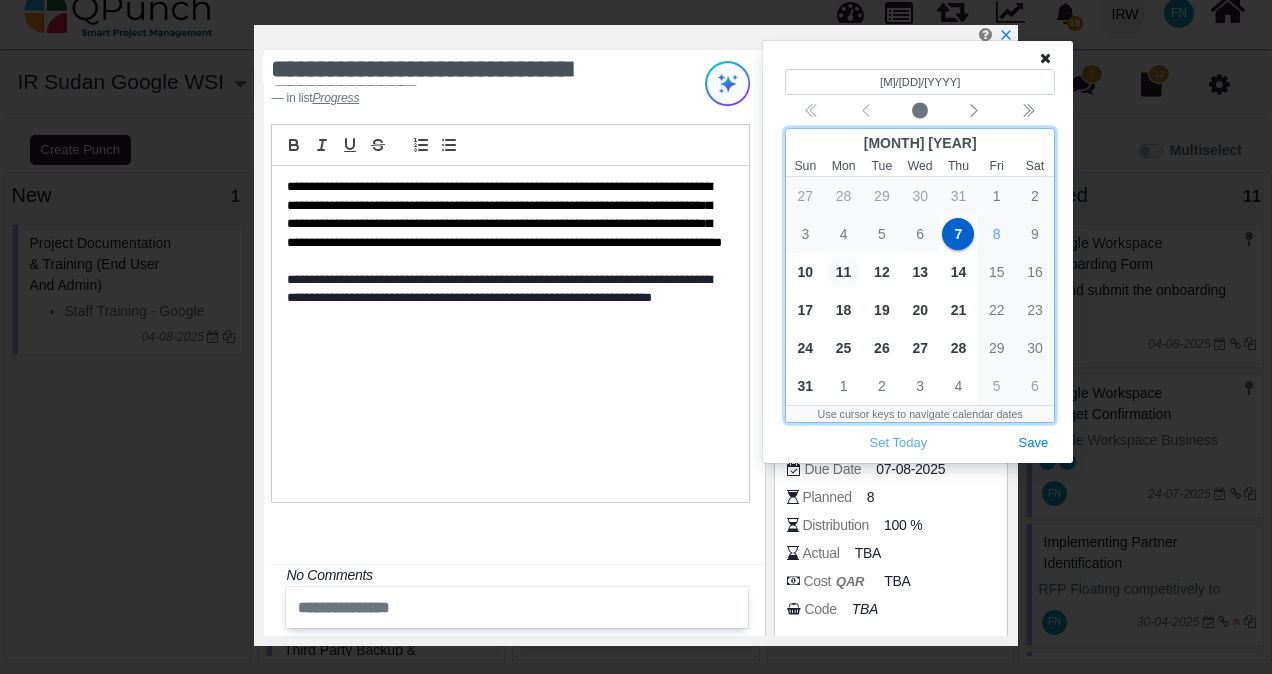 click on "11" at bounding box center [844, 272] 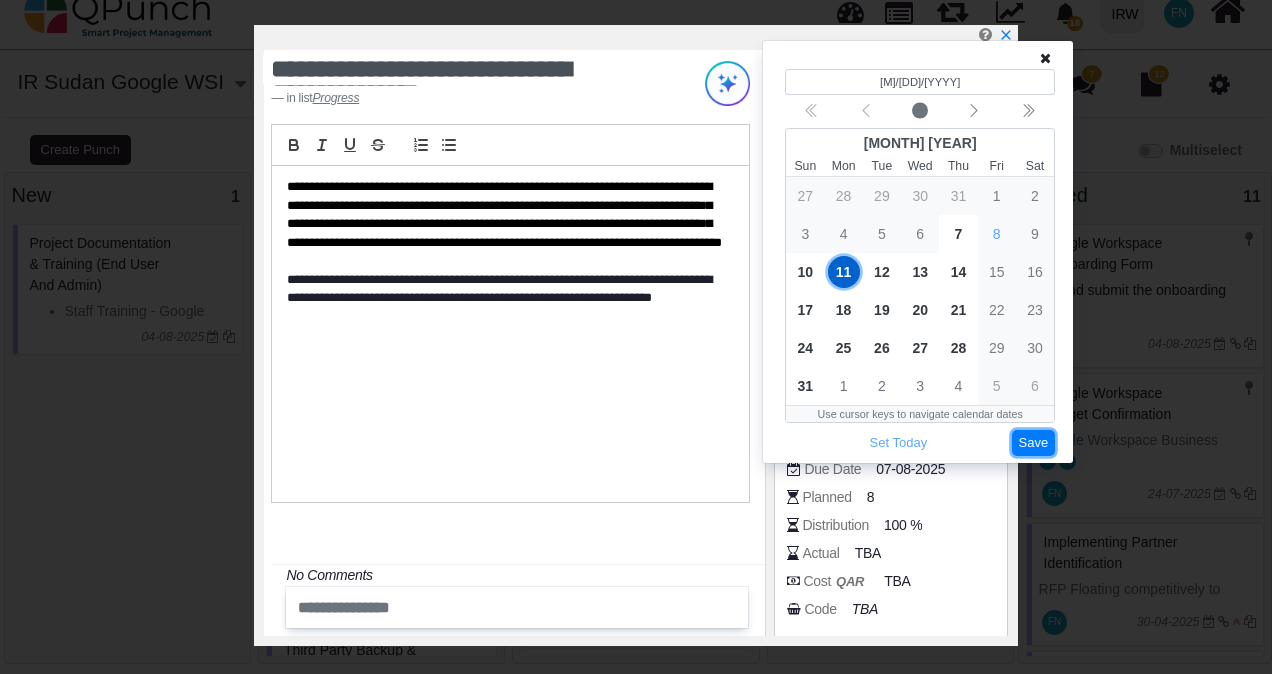 click on "Save" at bounding box center [1034, 443] 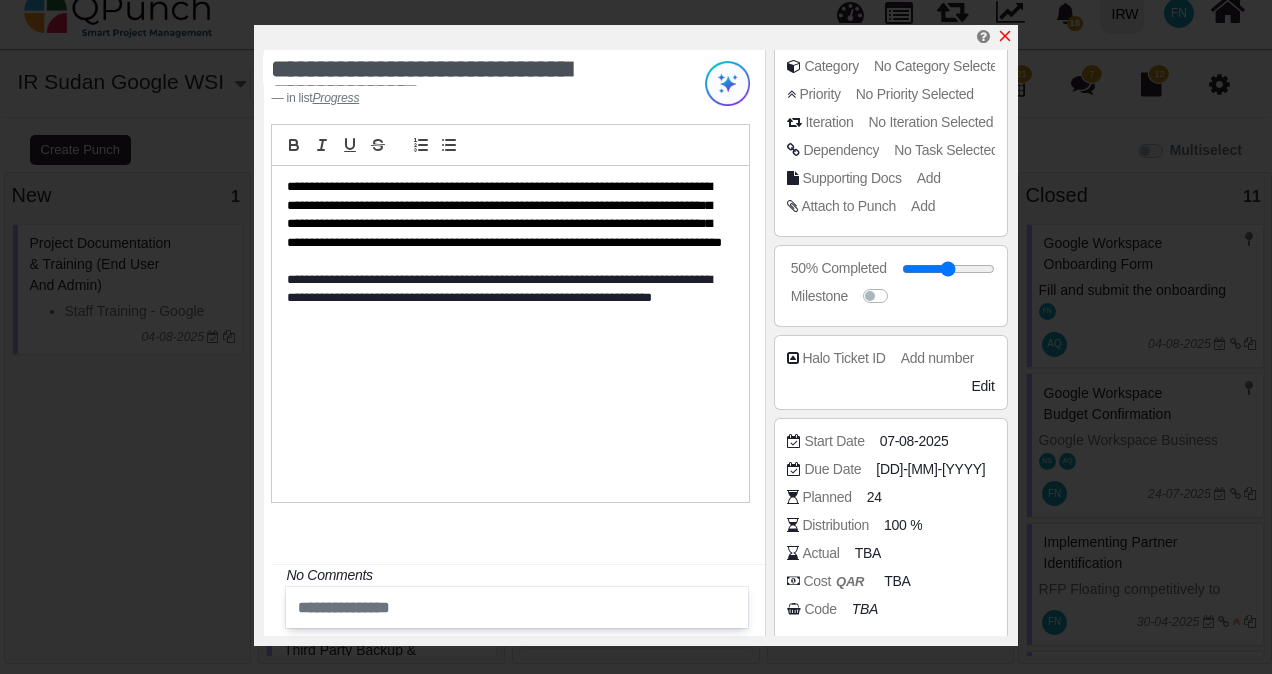 click 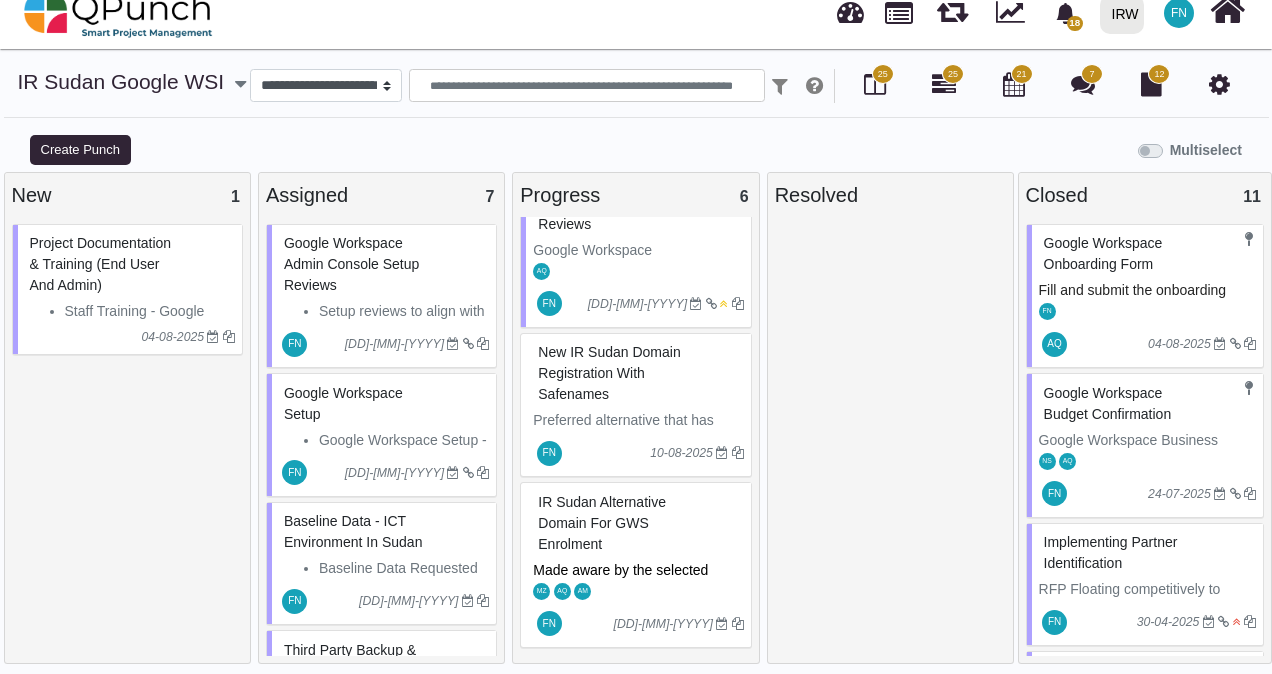scroll, scrollTop: 530, scrollLeft: 0, axis: vertical 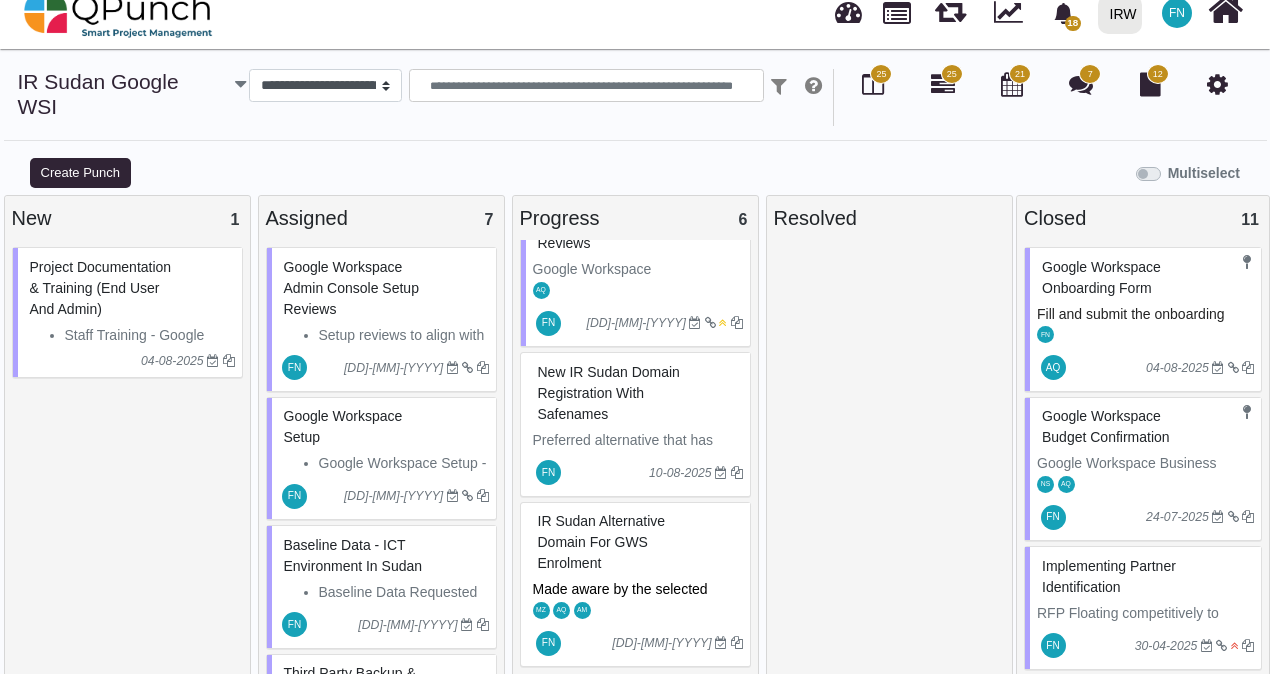 click on "New IR Sudan Domain Registration with Safenames" at bounding box center [609, 393] 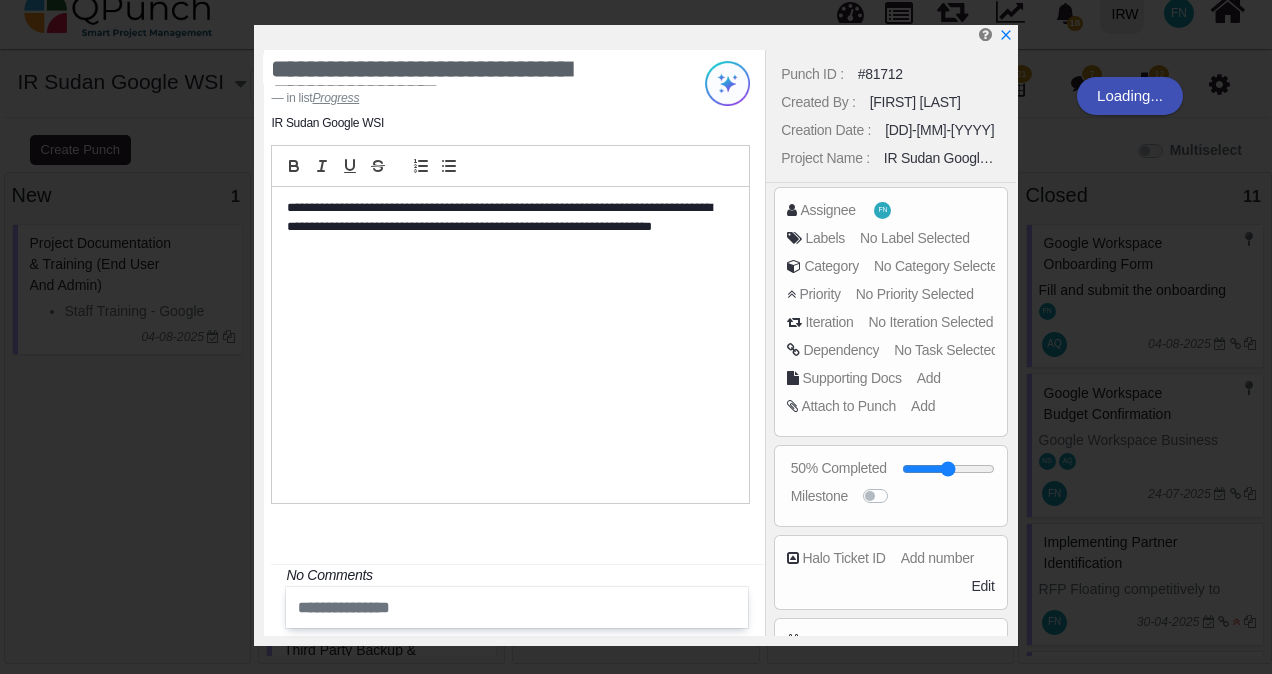scroll, scrollTop: 510, scrollLeft: 0, axis: vertical 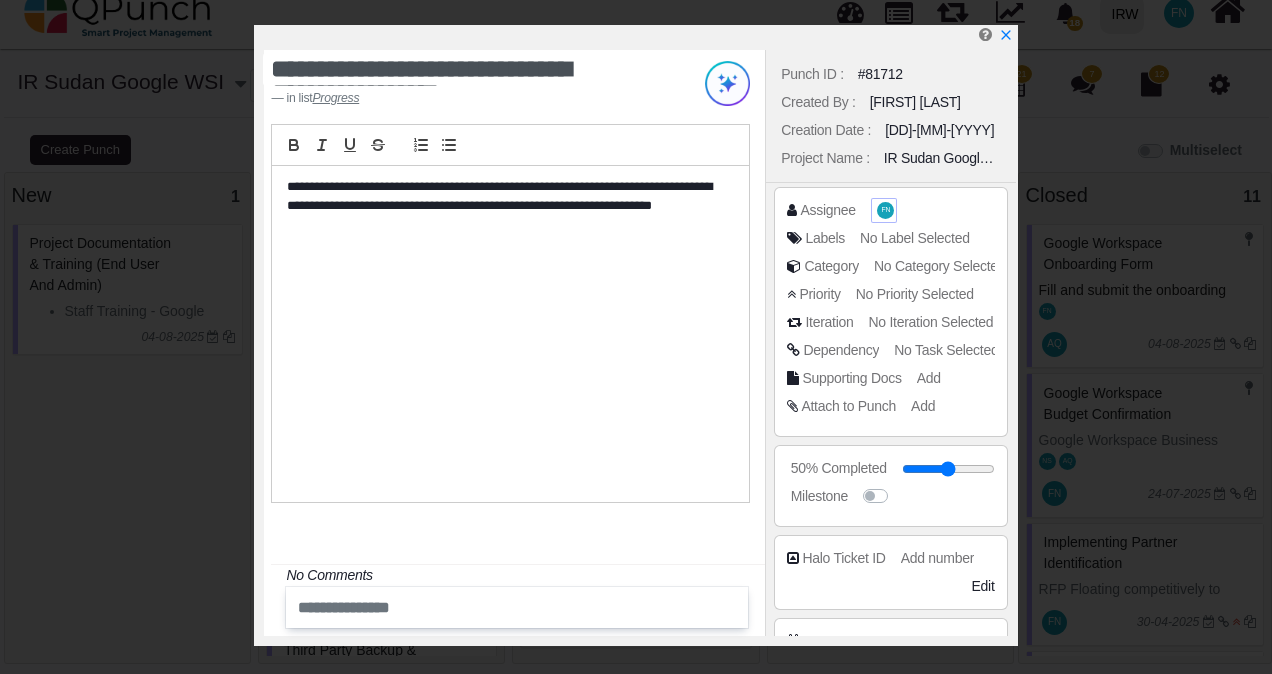click on "FN" at bounding box center [886, 210] 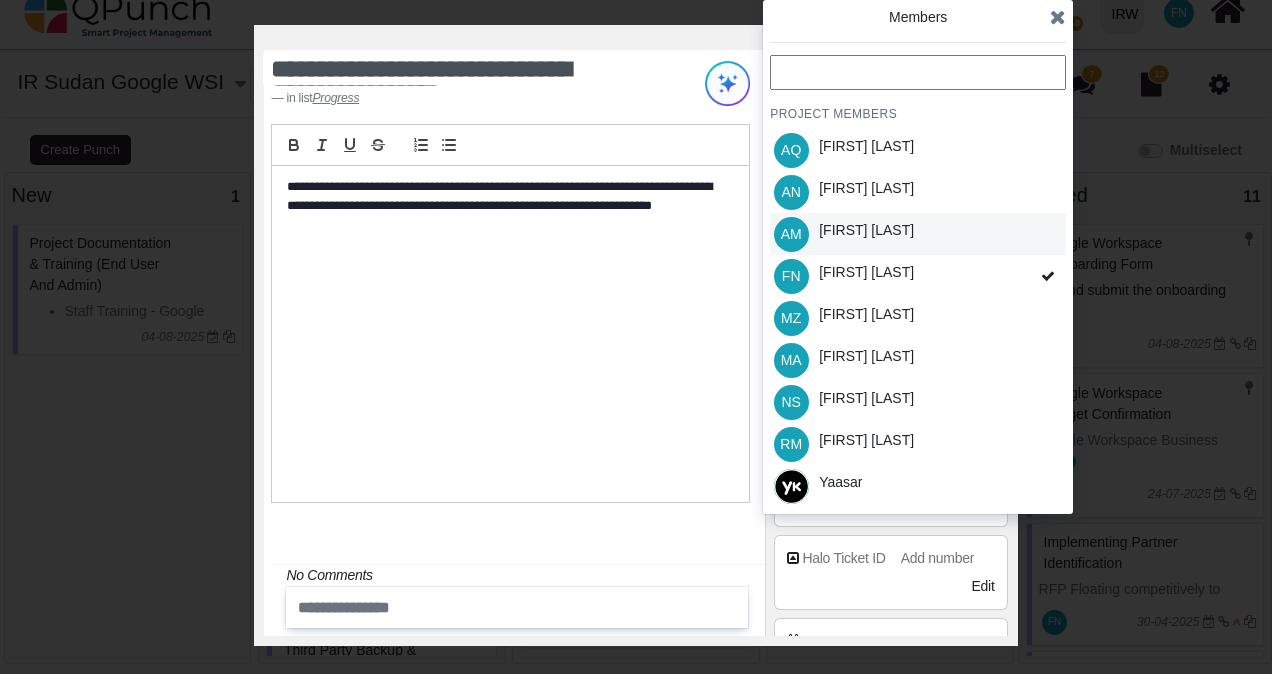 click on "Asad Malik" at bounding box center (866, 230) 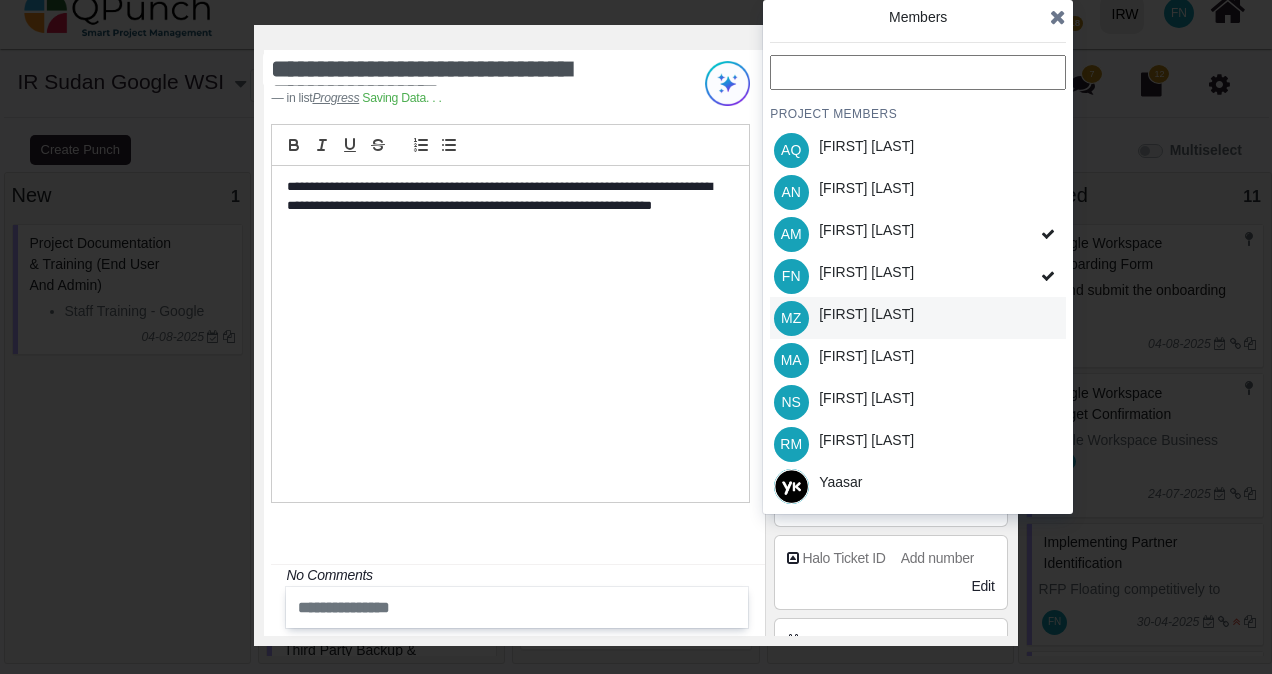 click on "MZ   Mohammed Zabhier" at bounding box center (918, 318) 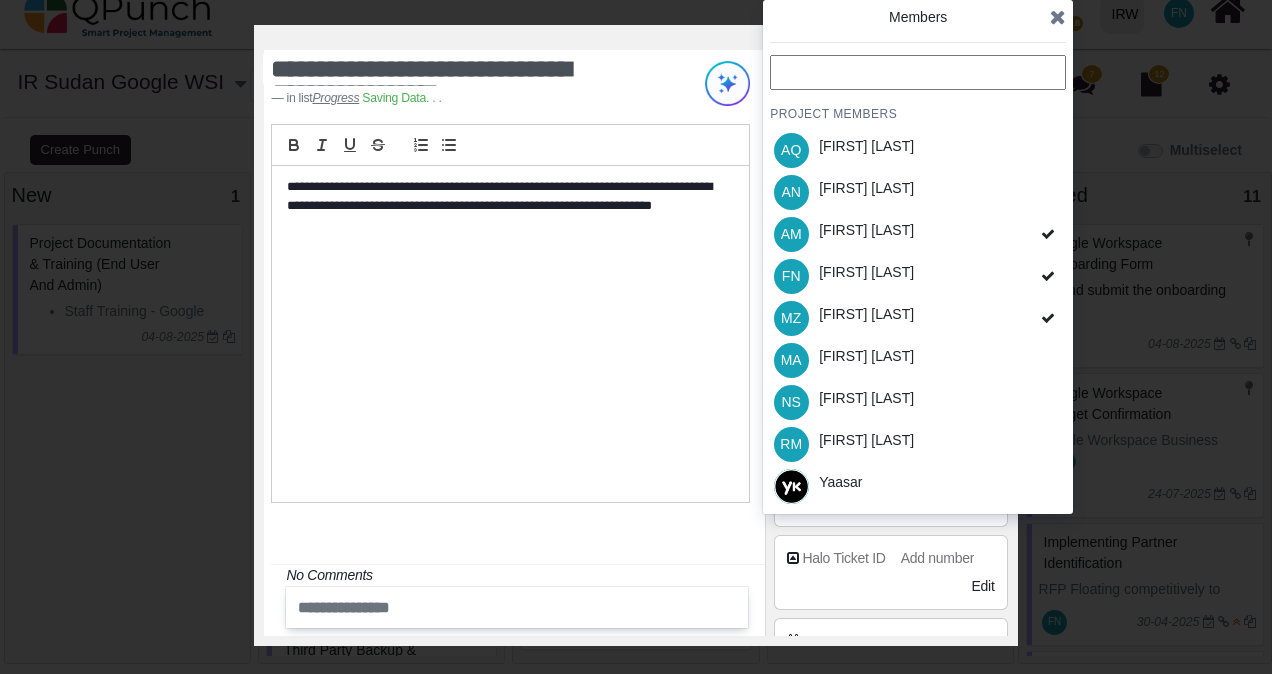drag, startPoint x: 928, startPoint y: 152, endPoint x: 938, endPoint y: 150, distance: 10.198039 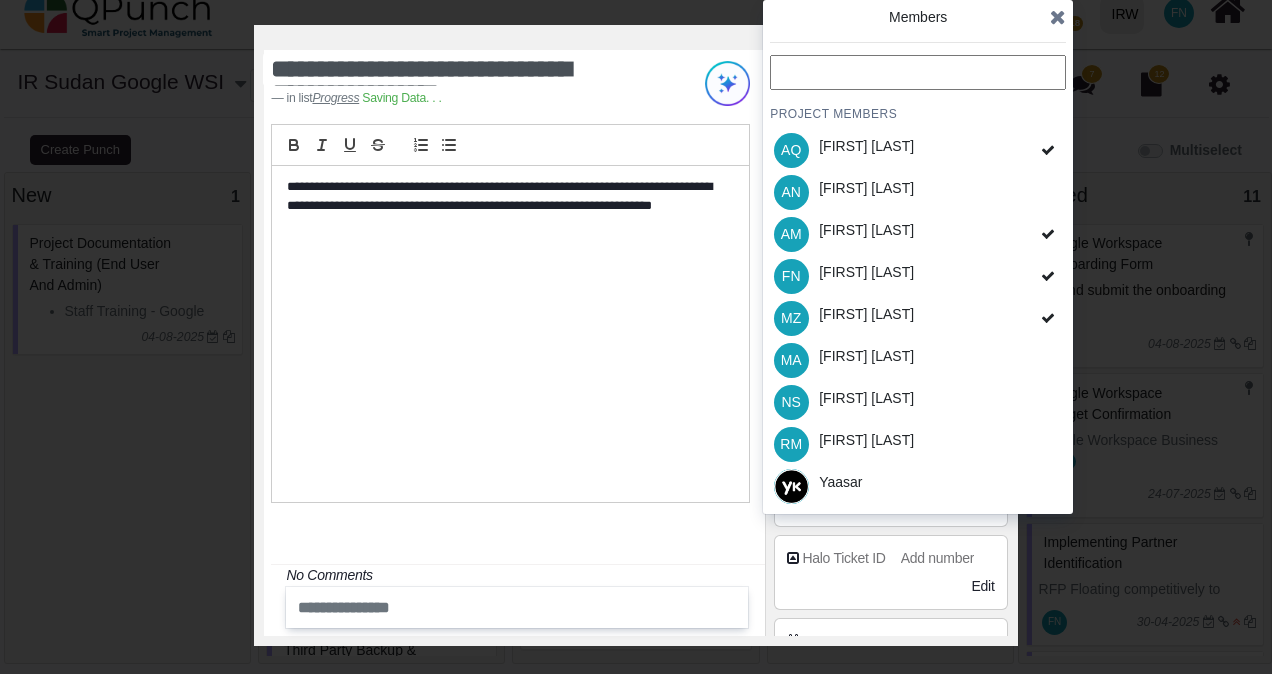 click at bounding box center (1058, 17) 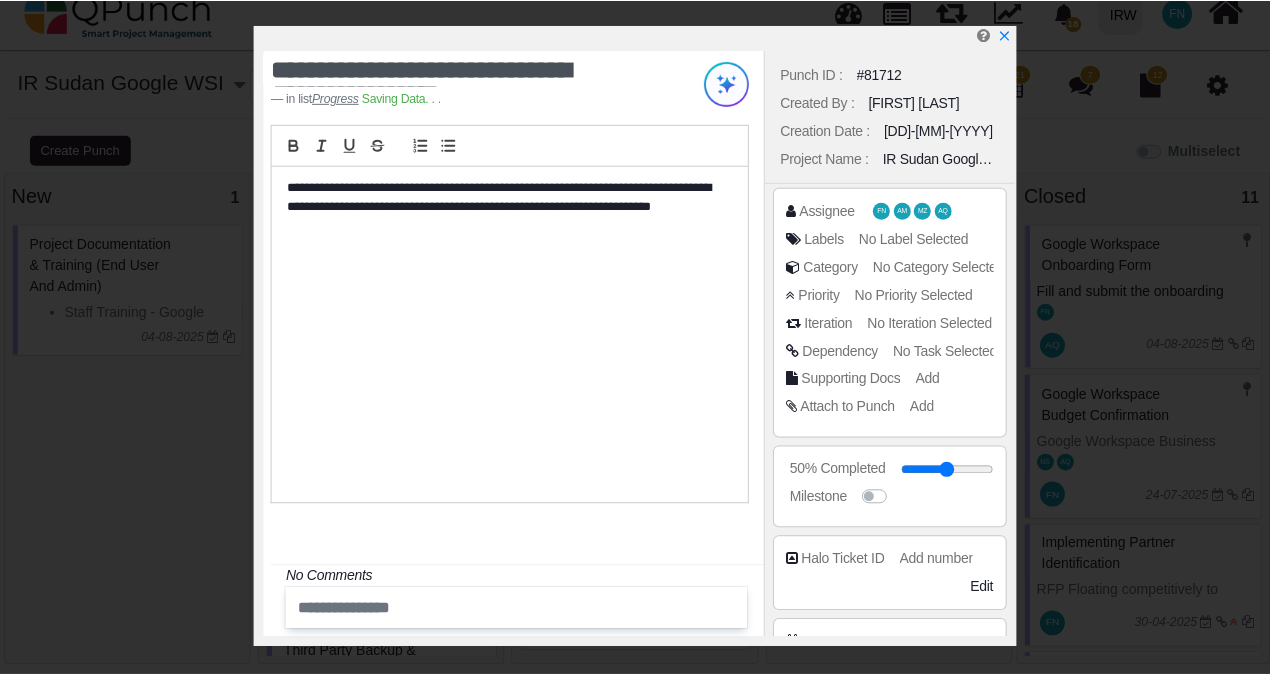 scroll, scrollTop: 310, scrollLeft: 0, axis: vertical 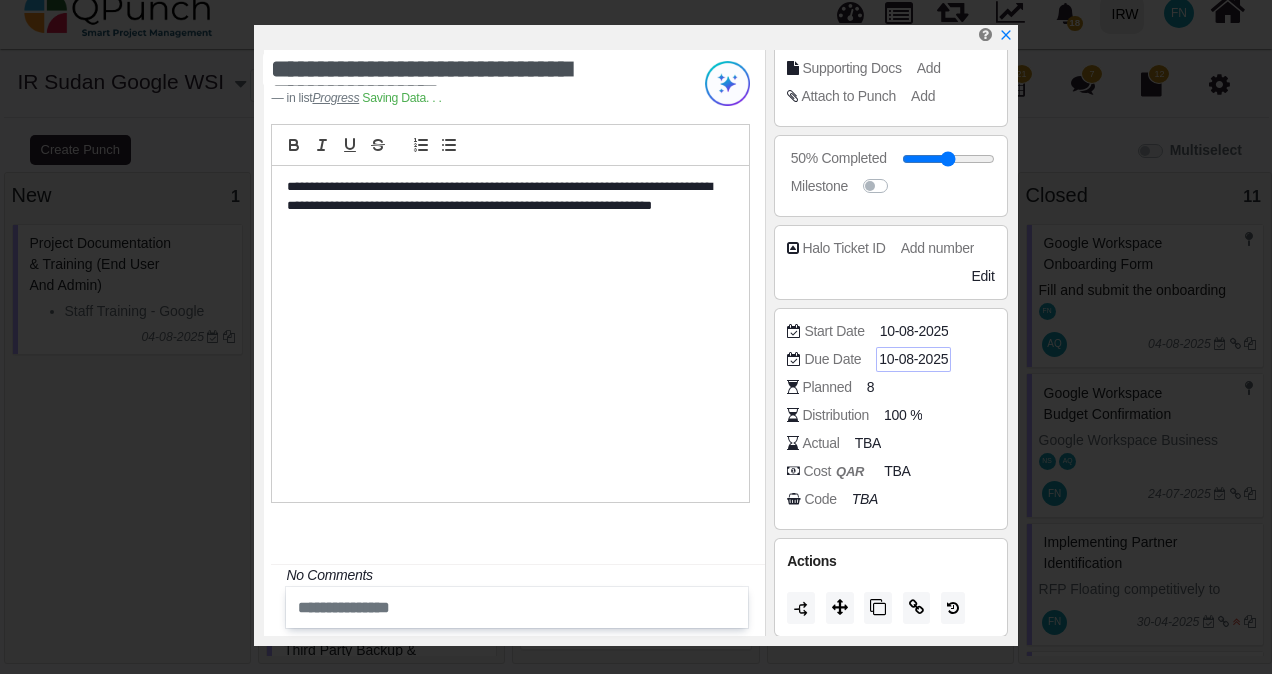 click on "10-08-2025" at bounding box center (913, 359) 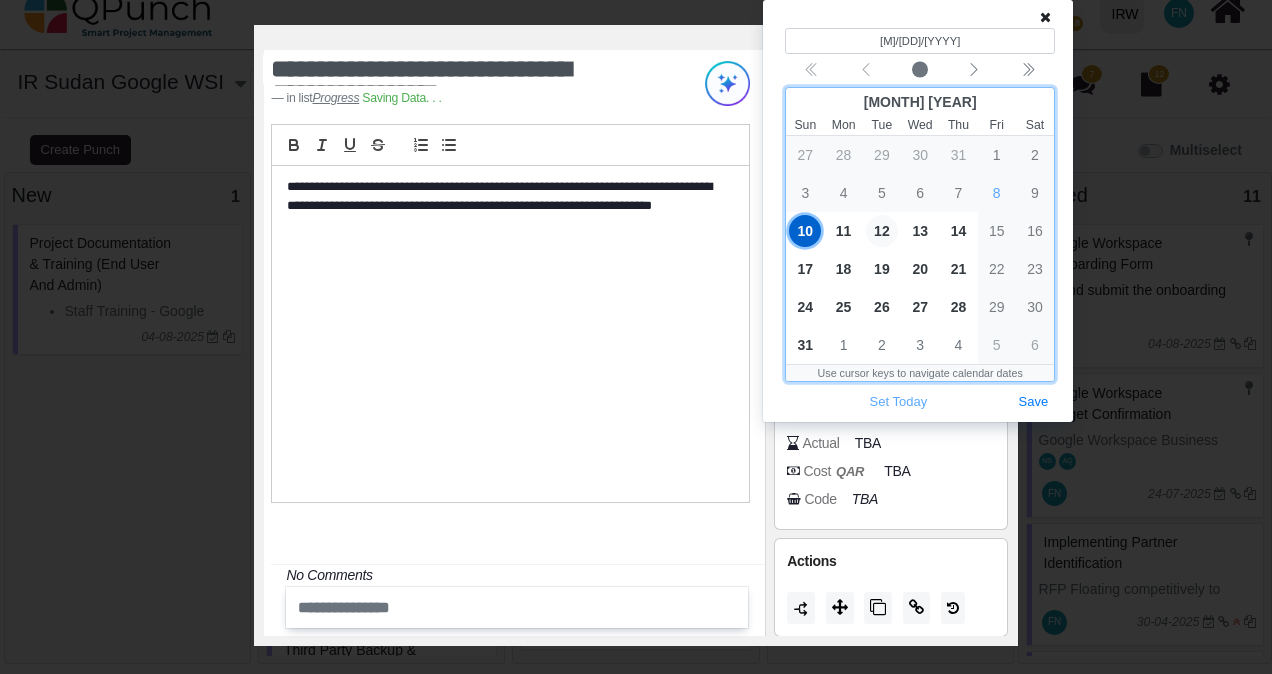 click on "12" at bounding box center [882, 231] 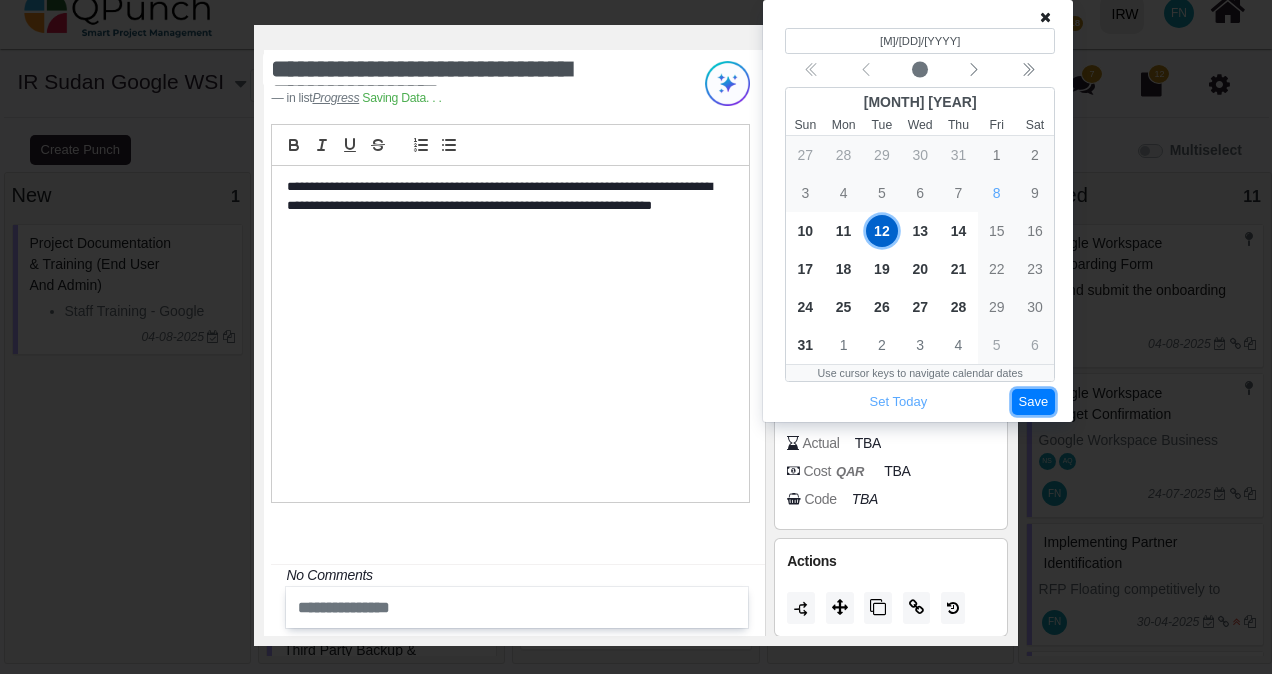 click on "Save" at bounding box center [1034, 402] 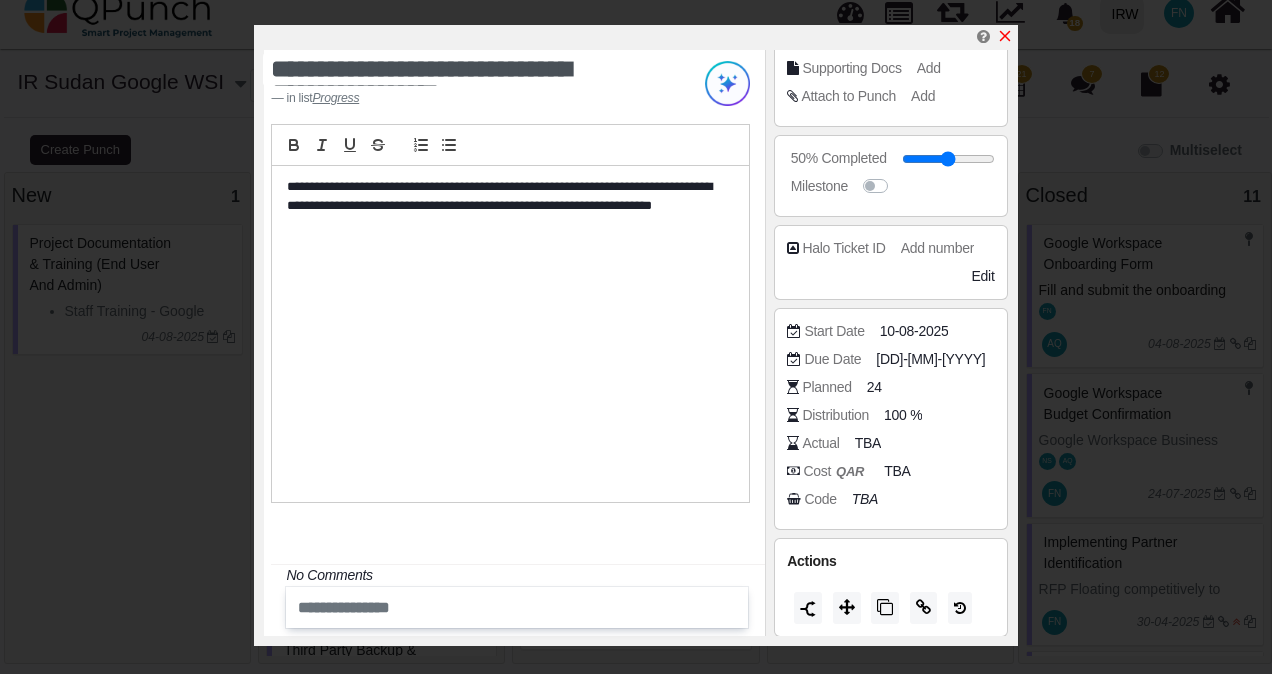 click 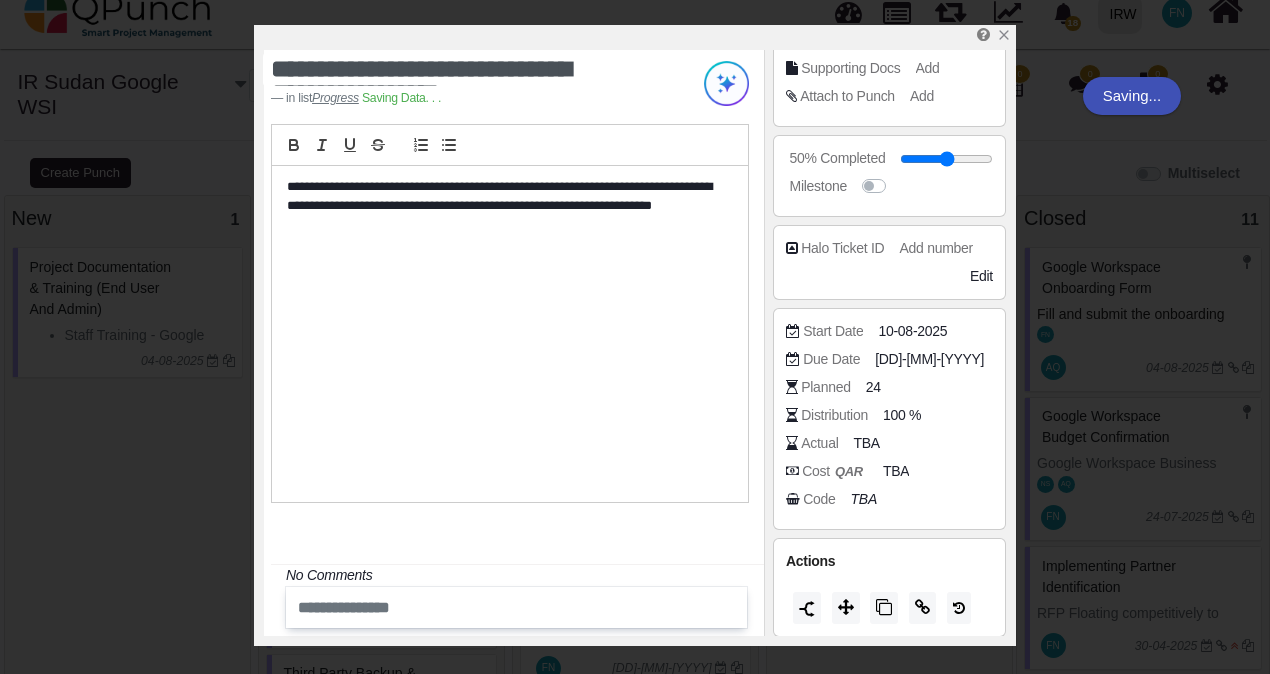 scroll, scrollTop: 530, scrollLeft: 0, axis: vertical 